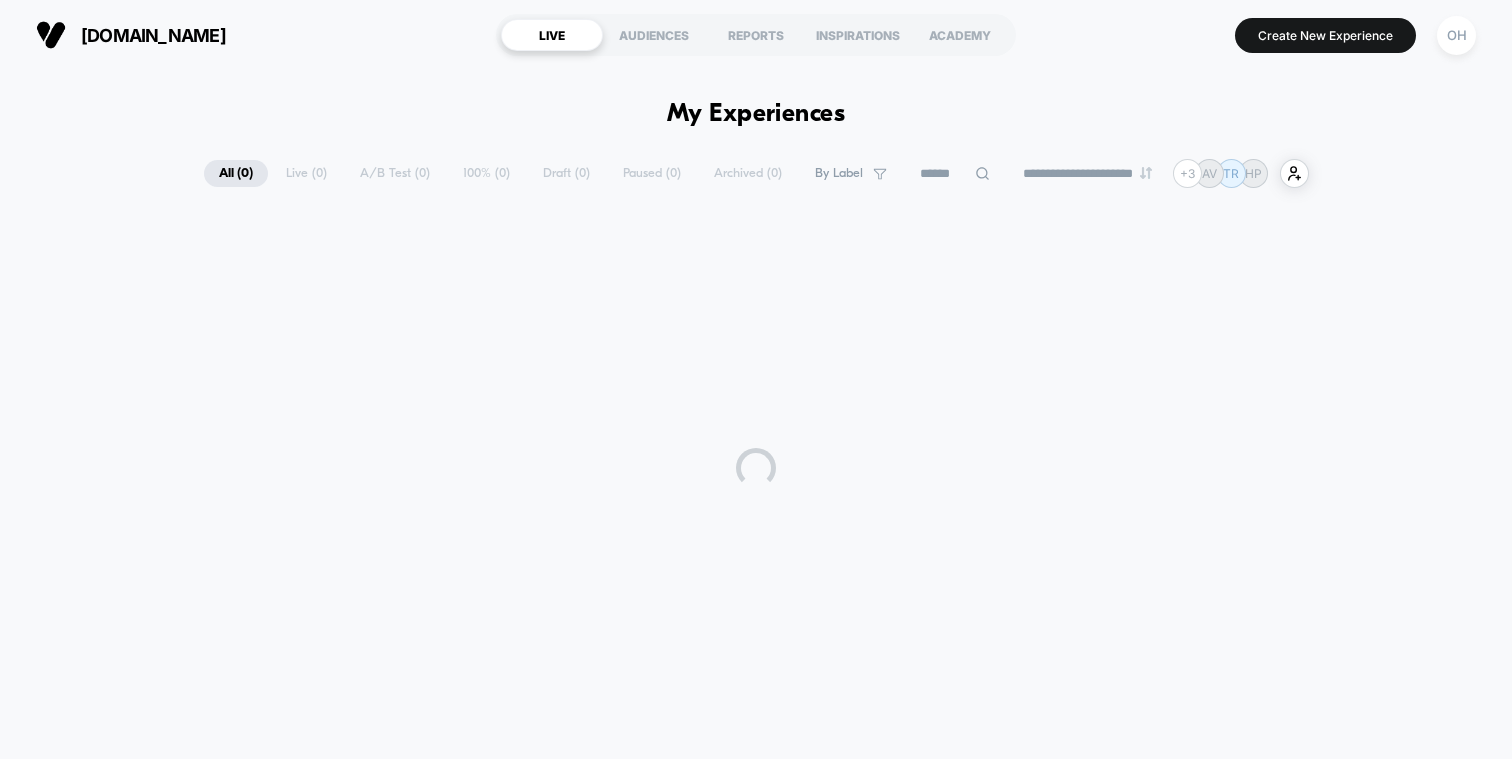 scroll, scrollTop: 0, scrollLeft: 0, axis: both 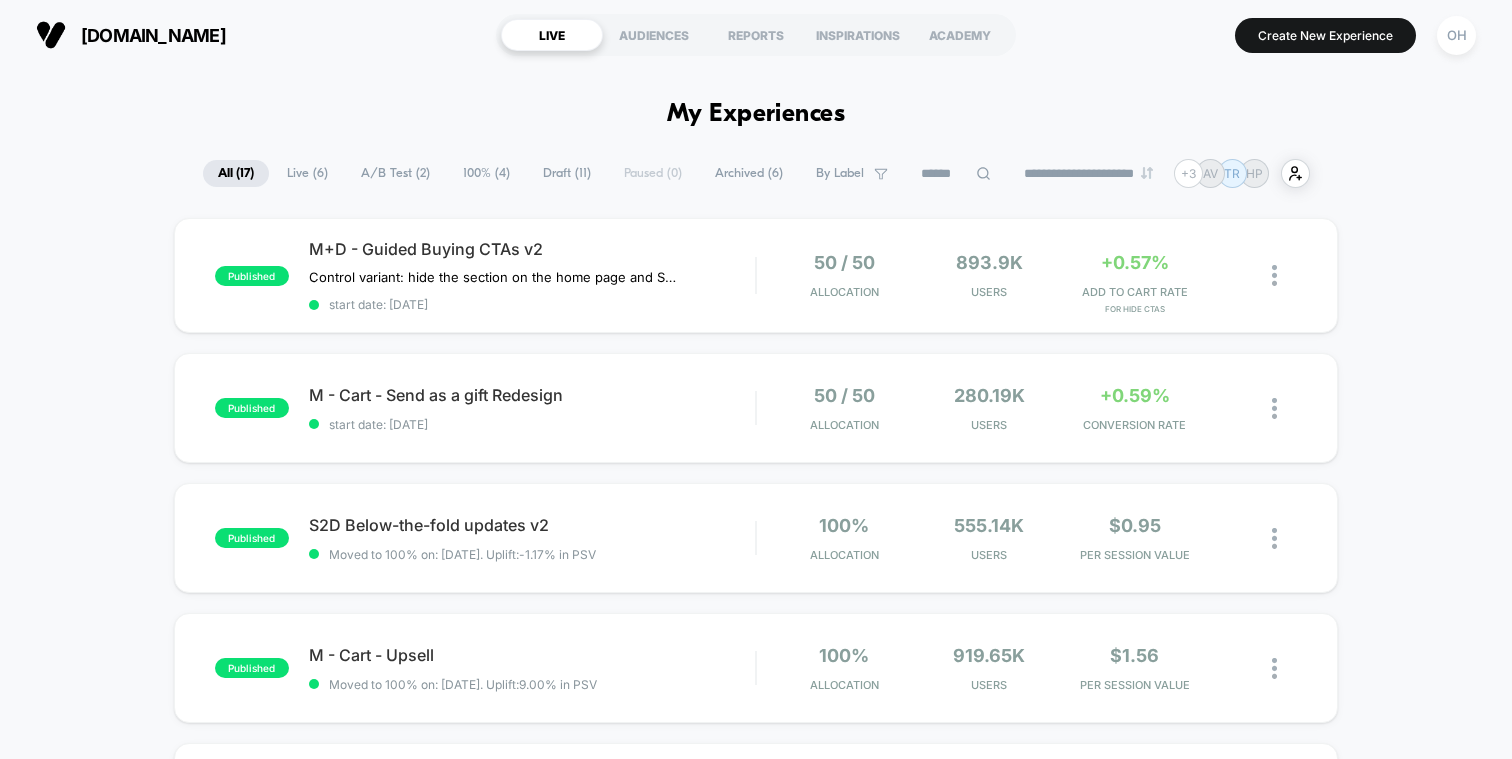 click on "OH" at bounding box center [1456, 35] 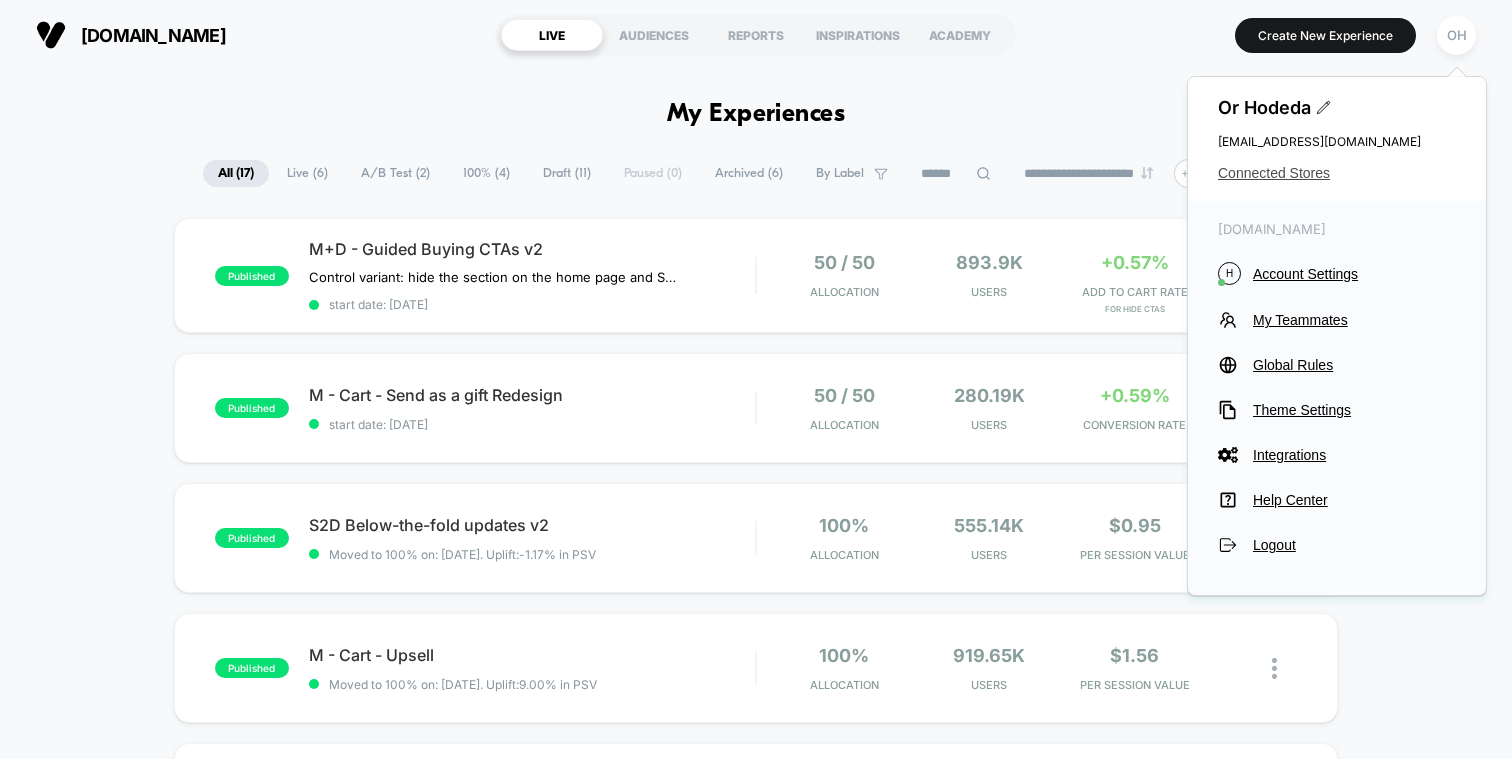 click on "Connected Stores" at bounding box center (1337, 173) 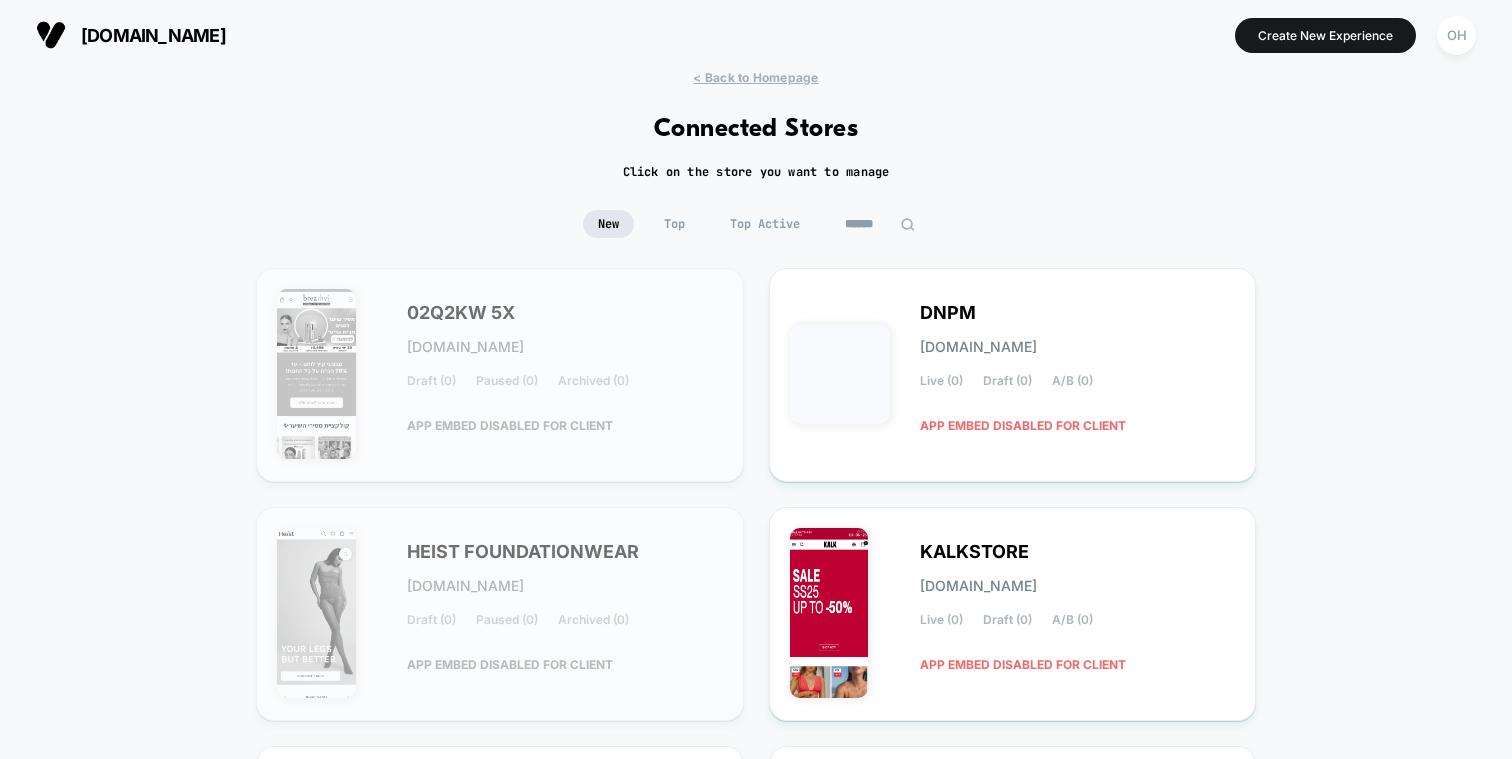 click on "New Top Top Active" at bounding box center [756, 239] 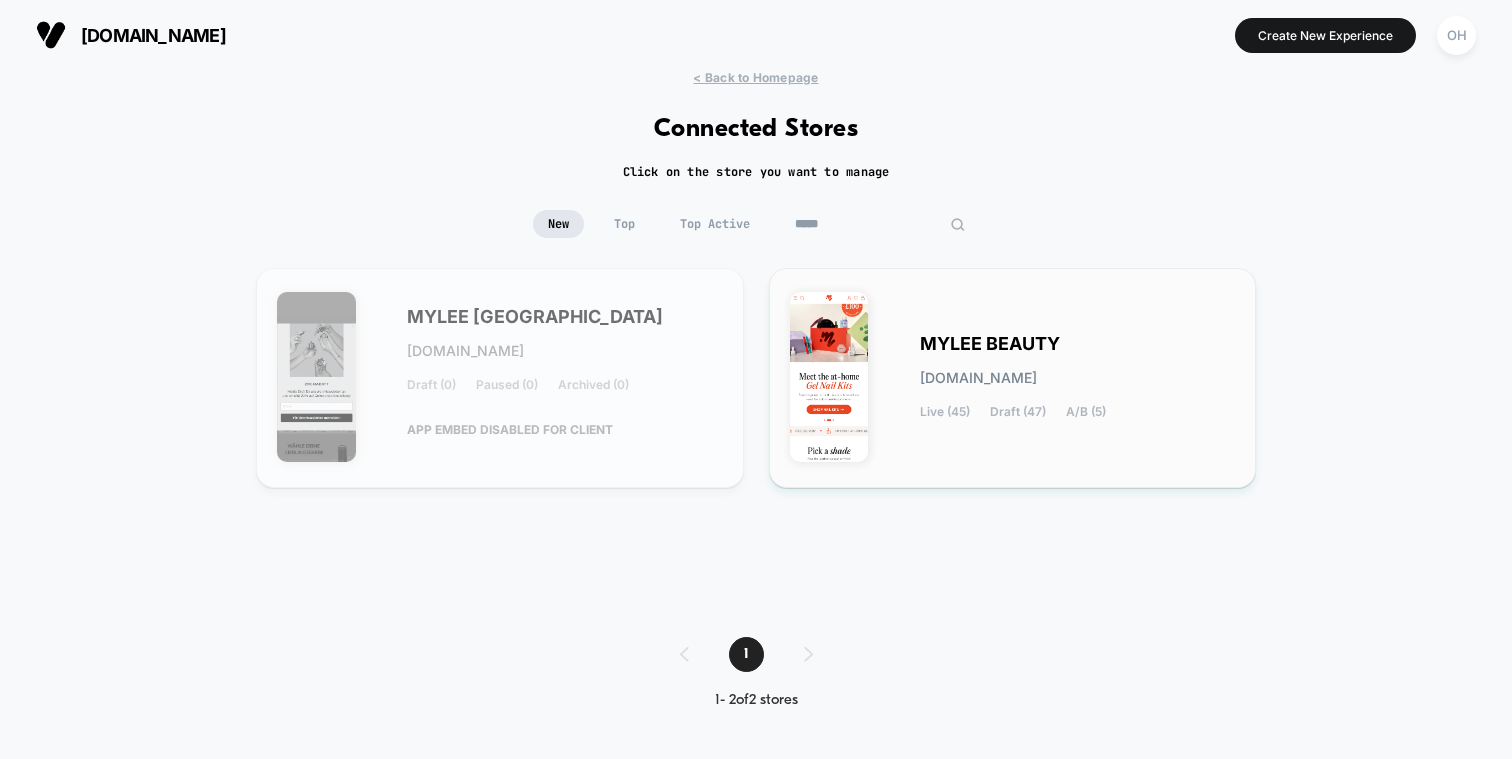 type on "*****" 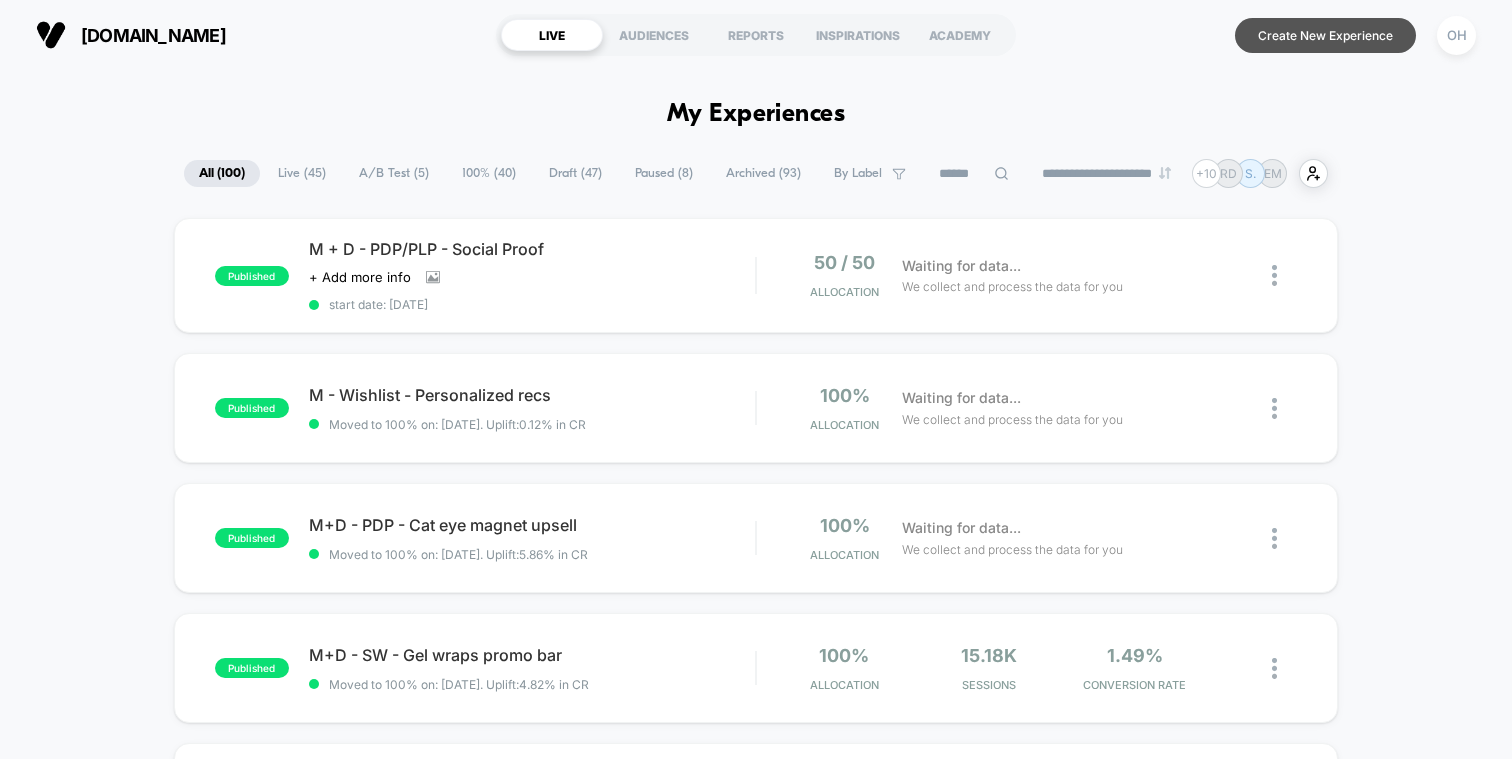 click on "Create New Experience" at bounding box center (1325, 35) 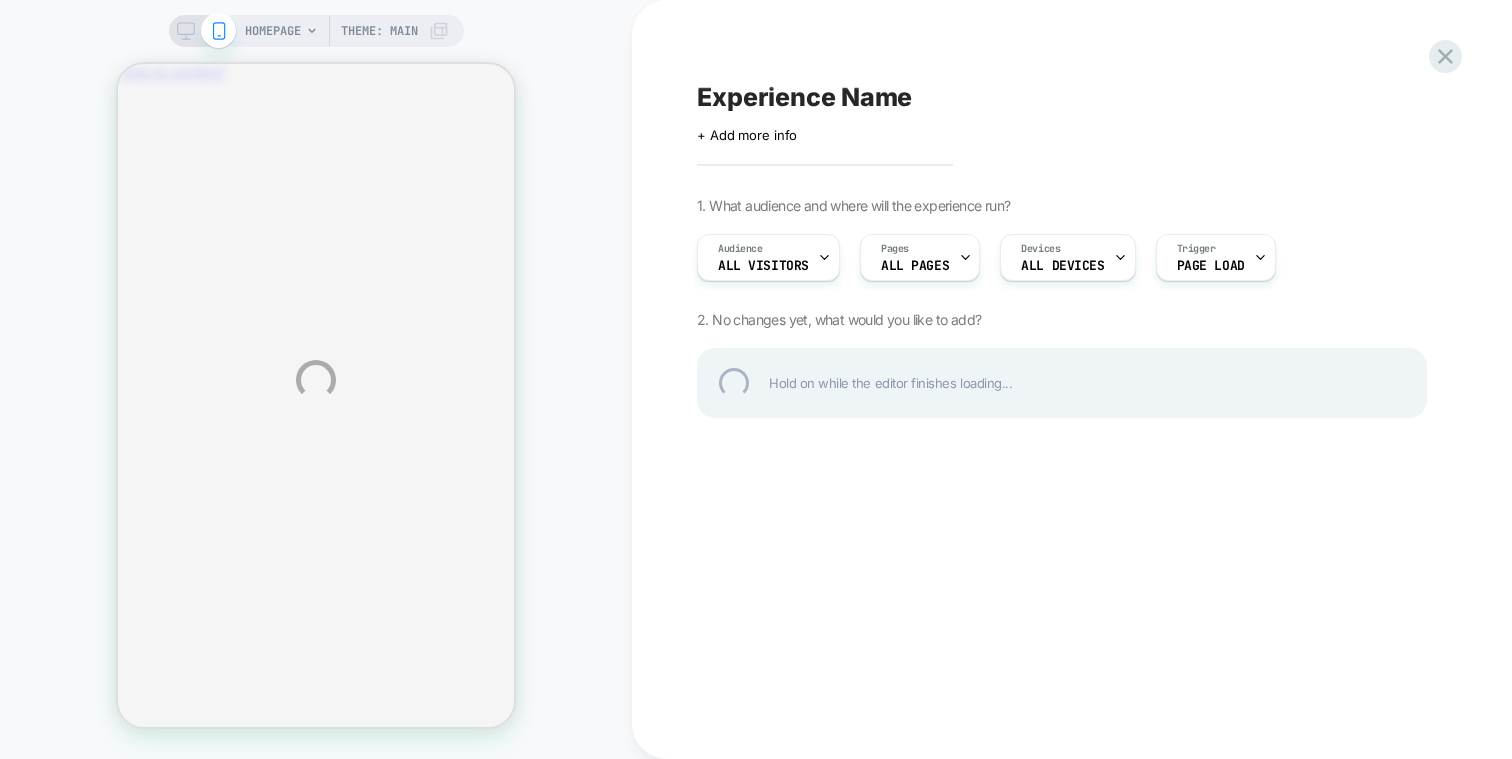 scroll, scrollTop: 0, scrollLeft: 0, axis: both 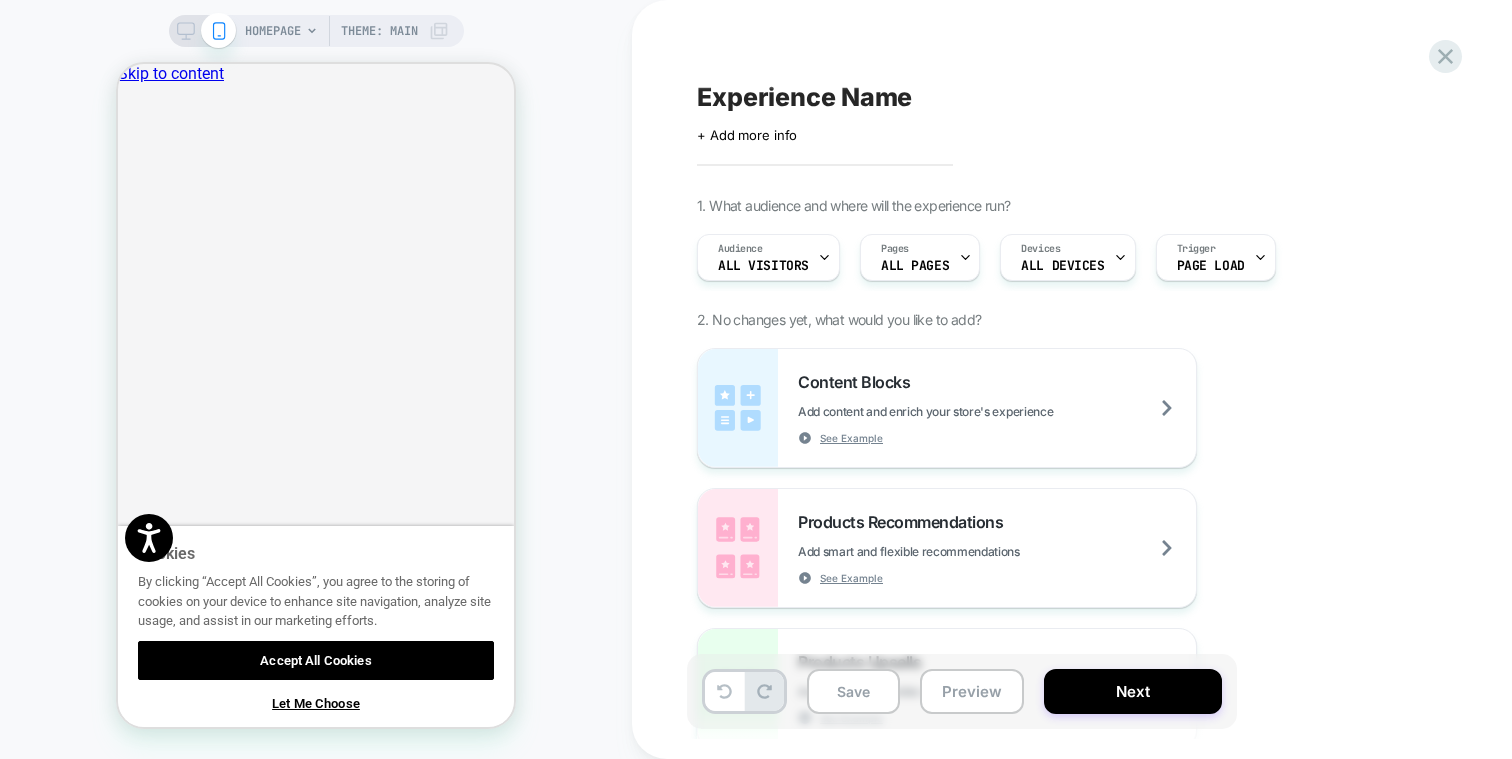 click on "Audience All Visitors Pages ALL PAGES Devices ALL DEVICES Trigger Page Load" at bounding box center (1052, 257) 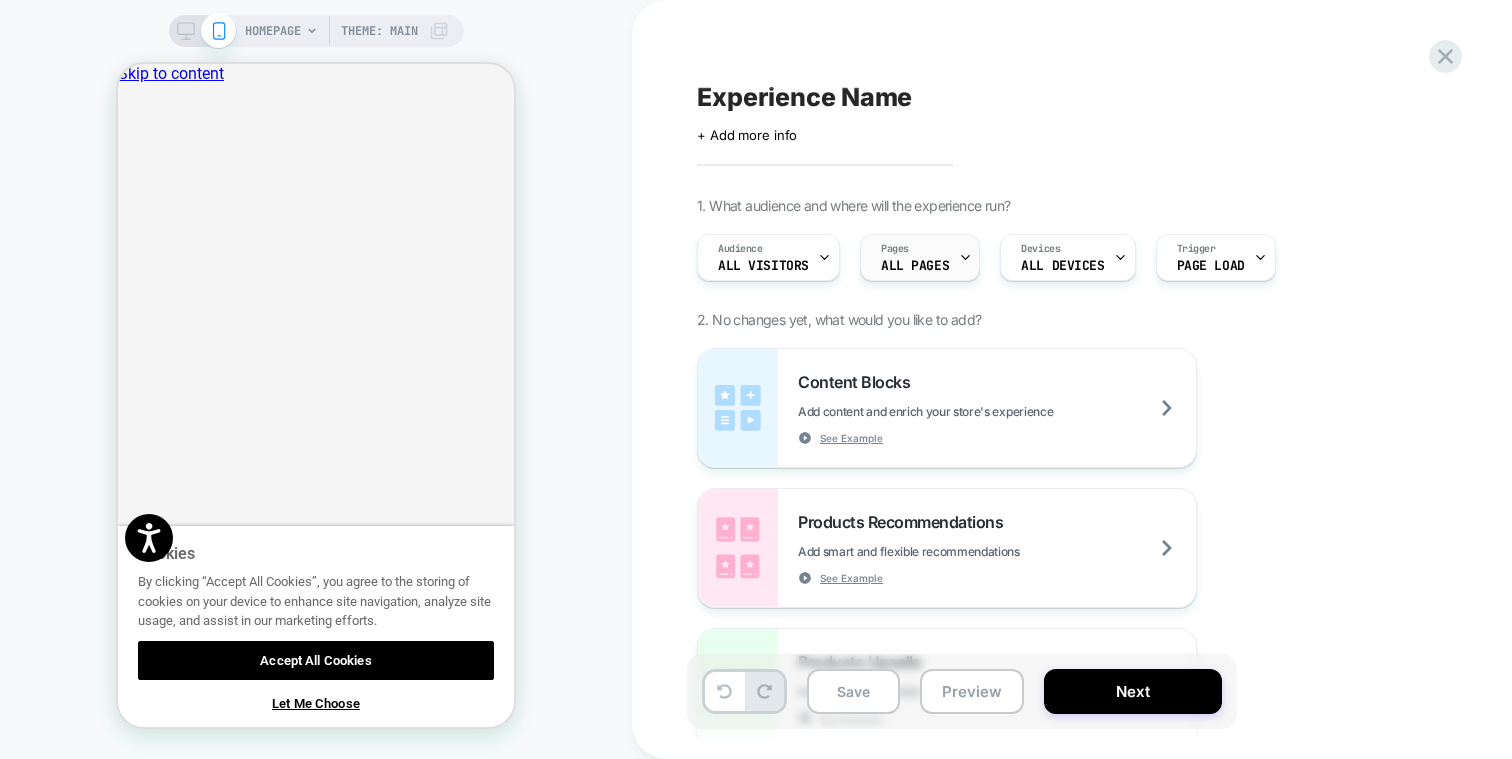 click on "ALL PAGES" at bounding box center [915, 266] 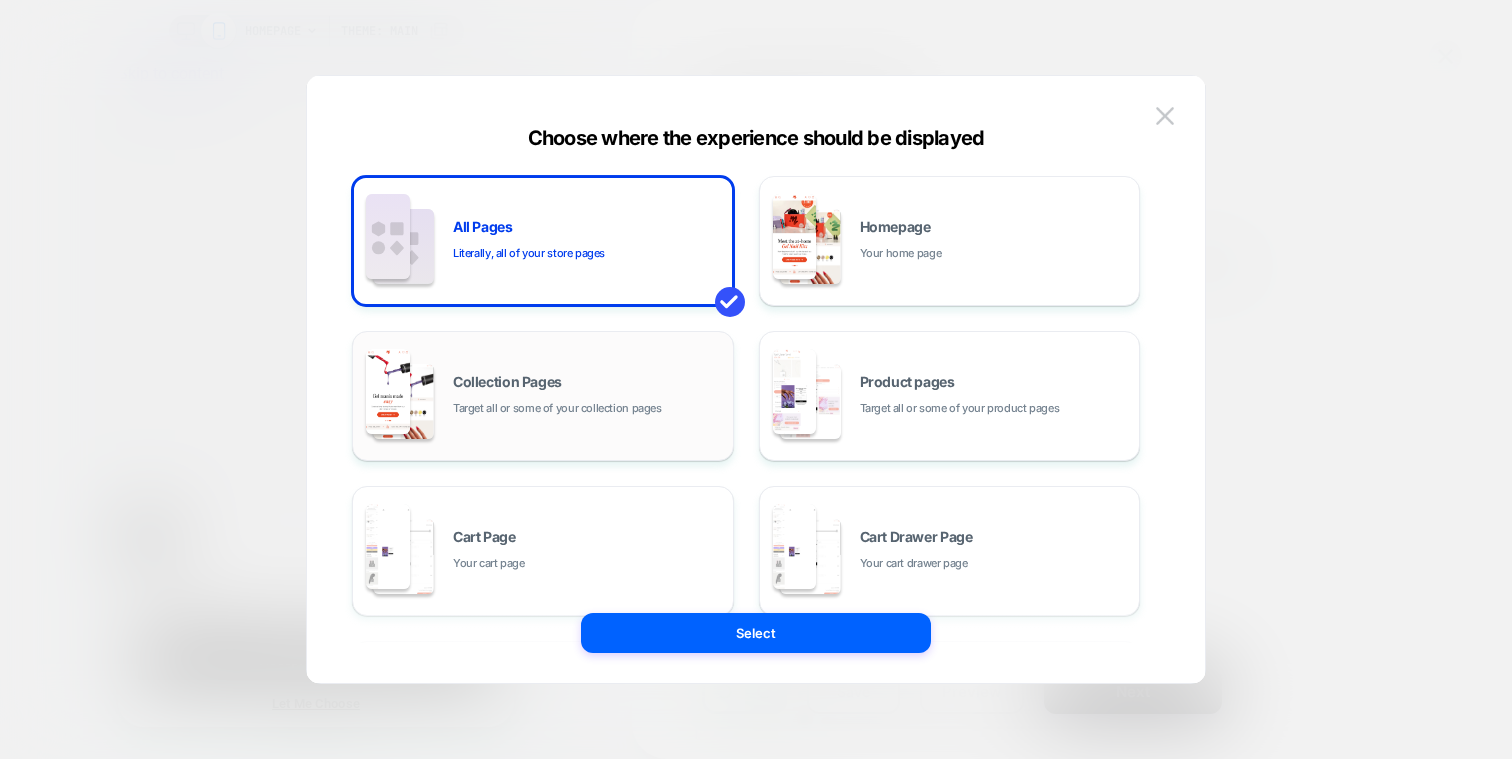 click on "Collection Pages Target all or some of your collection pages" at bounding box center (543, 396) 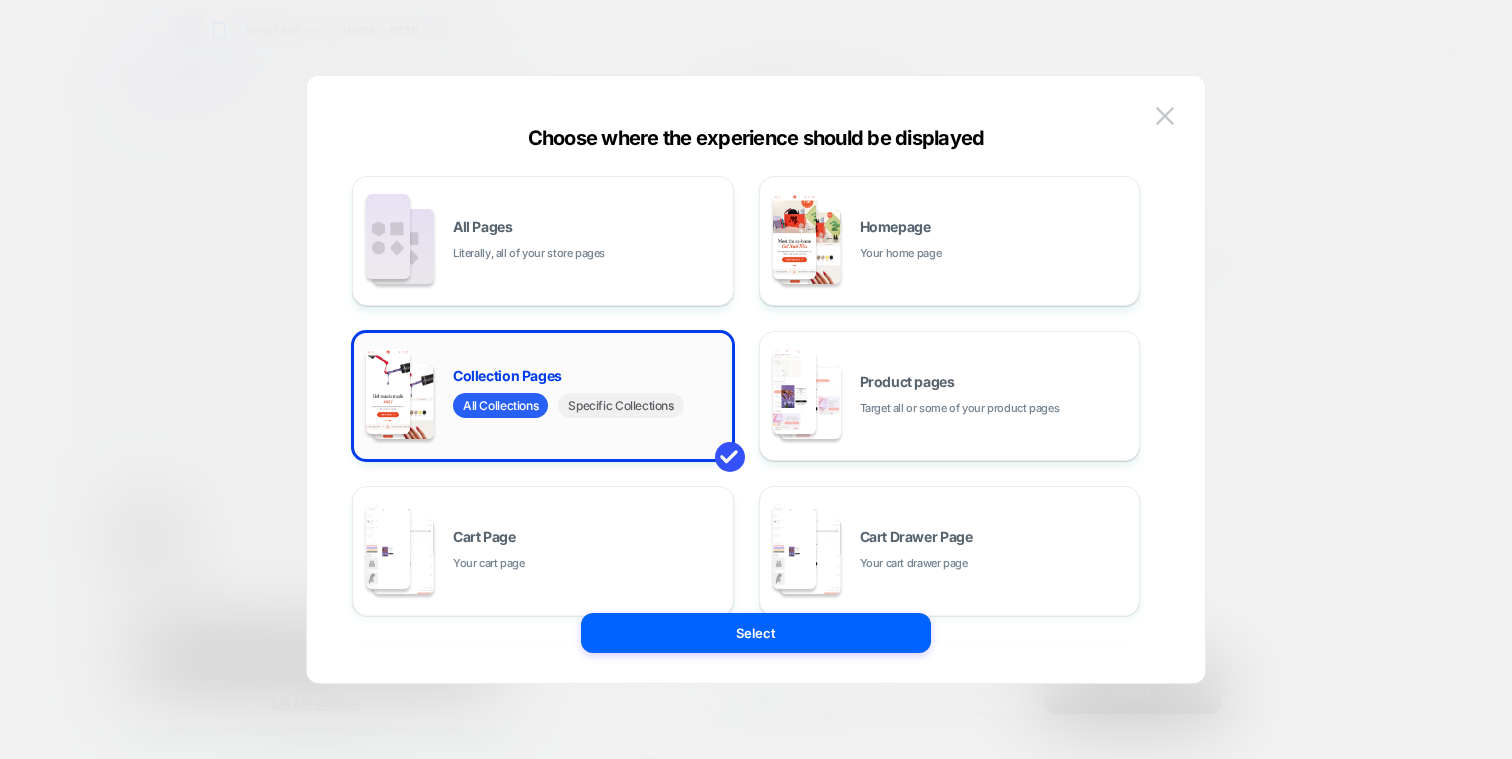 click on "Specific Collections" at bounding box center [620, 405] 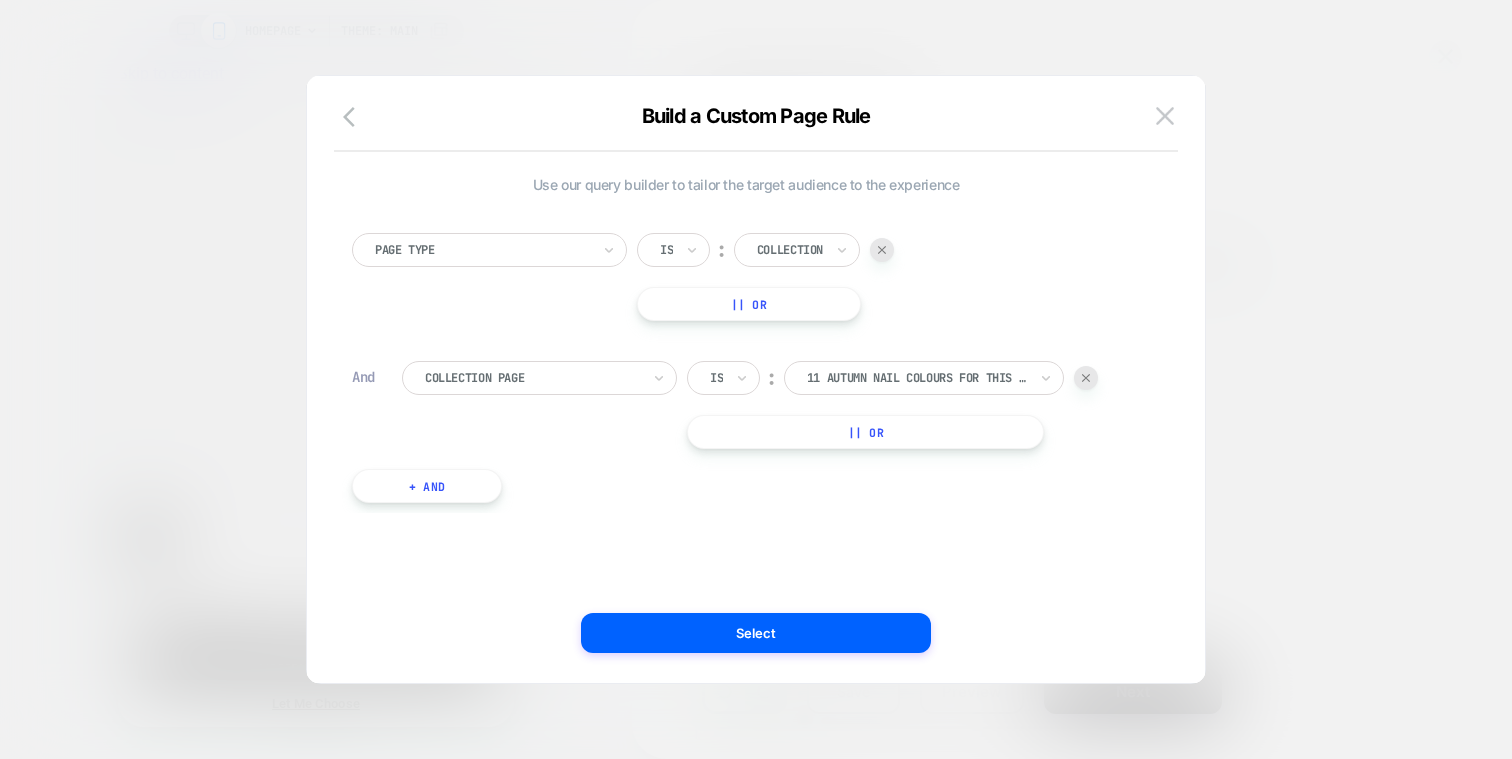 scroll, scrollTop: 0, scrollLeft: 1188, axis: horizontal 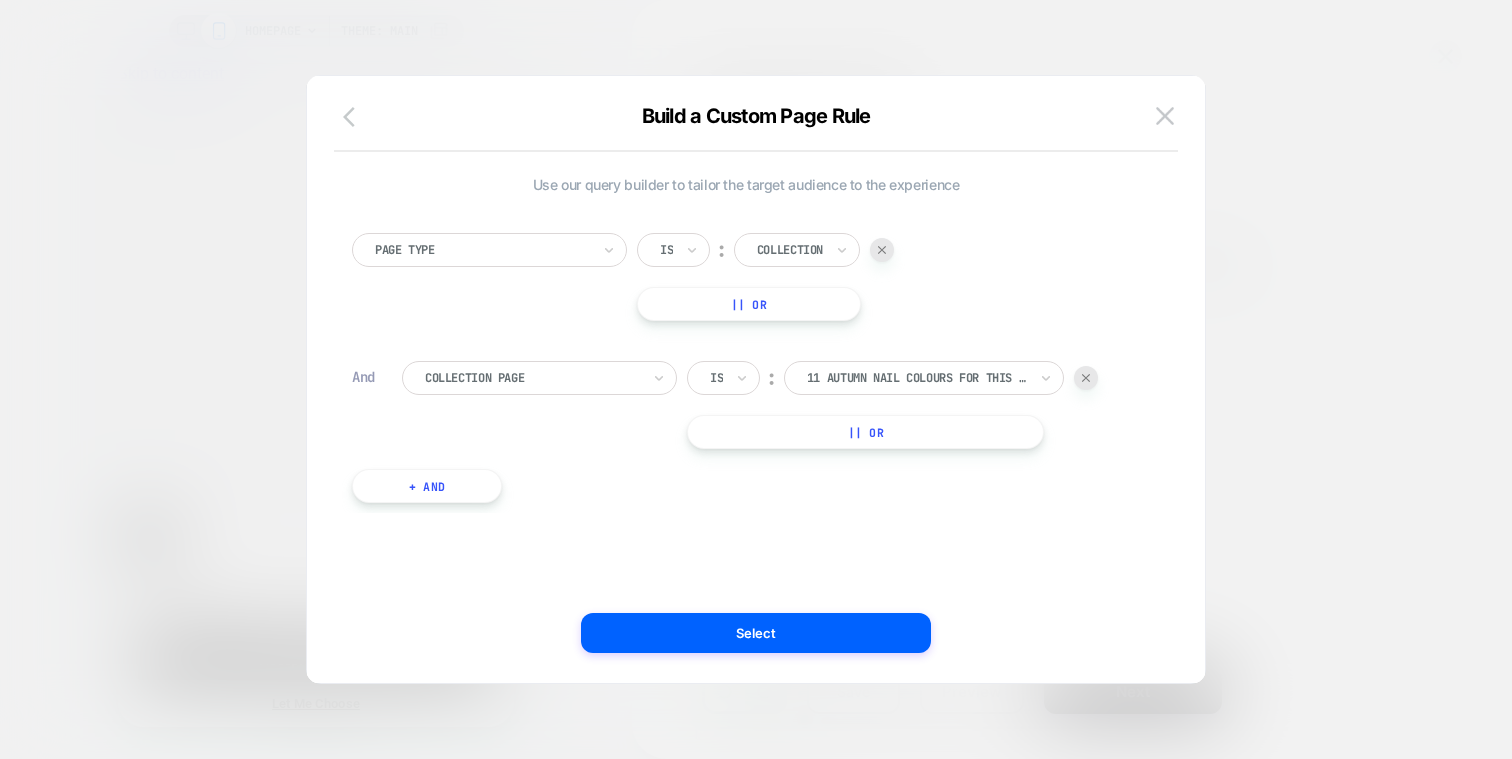 click on "Build a Custom Page Rule" at bounding box center [756, 128] 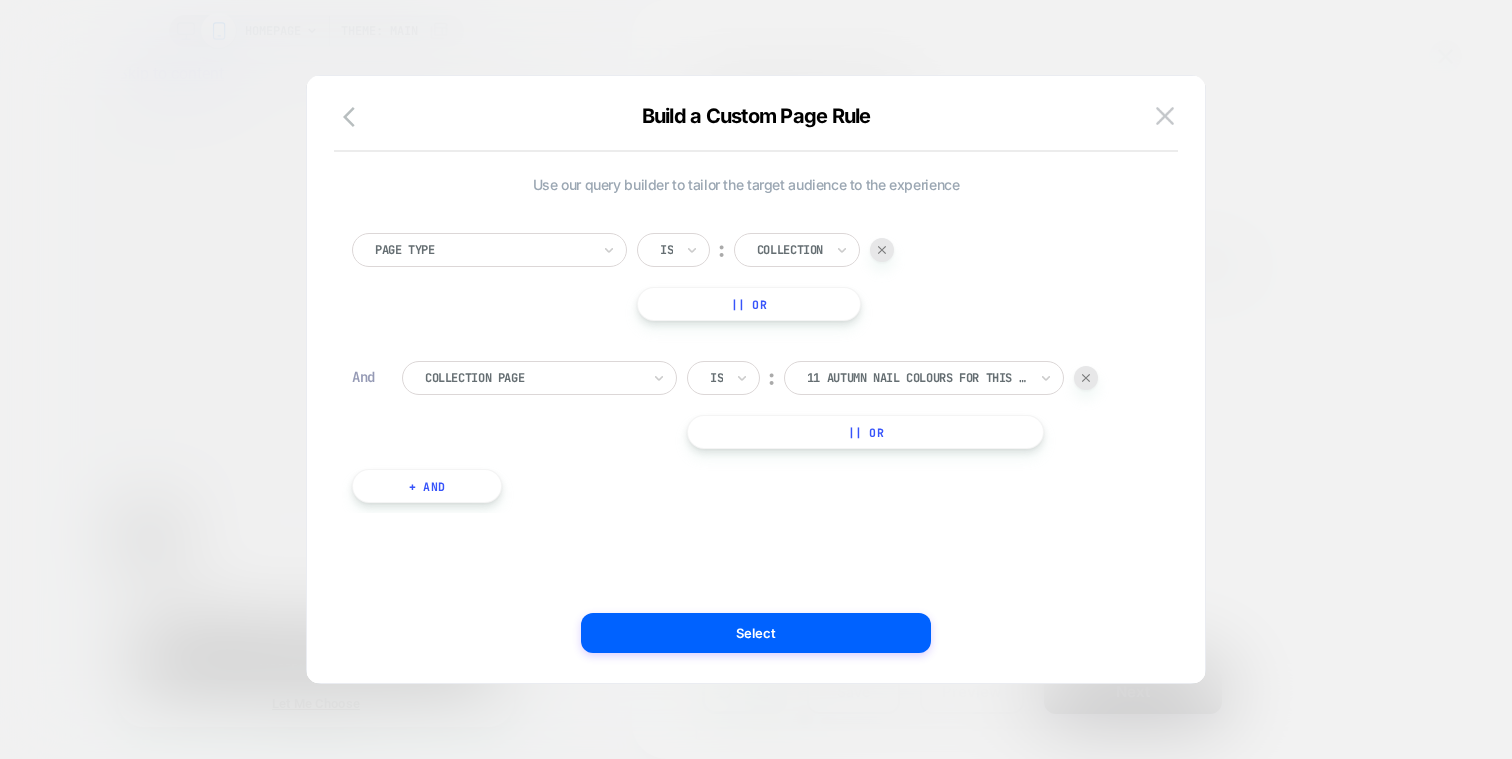 click on "Build a Custom Page Rule Use our query builder to tailor the target audience to the experience Page Type Is ︰ Collection || Or And Collection Page Is ︰ 11 Autumn Nail Colours For This Season 11 AUTUMN NAIL COLOURS FOR THIS SEASON || Or + And Select" at bounding box center [756, 389] 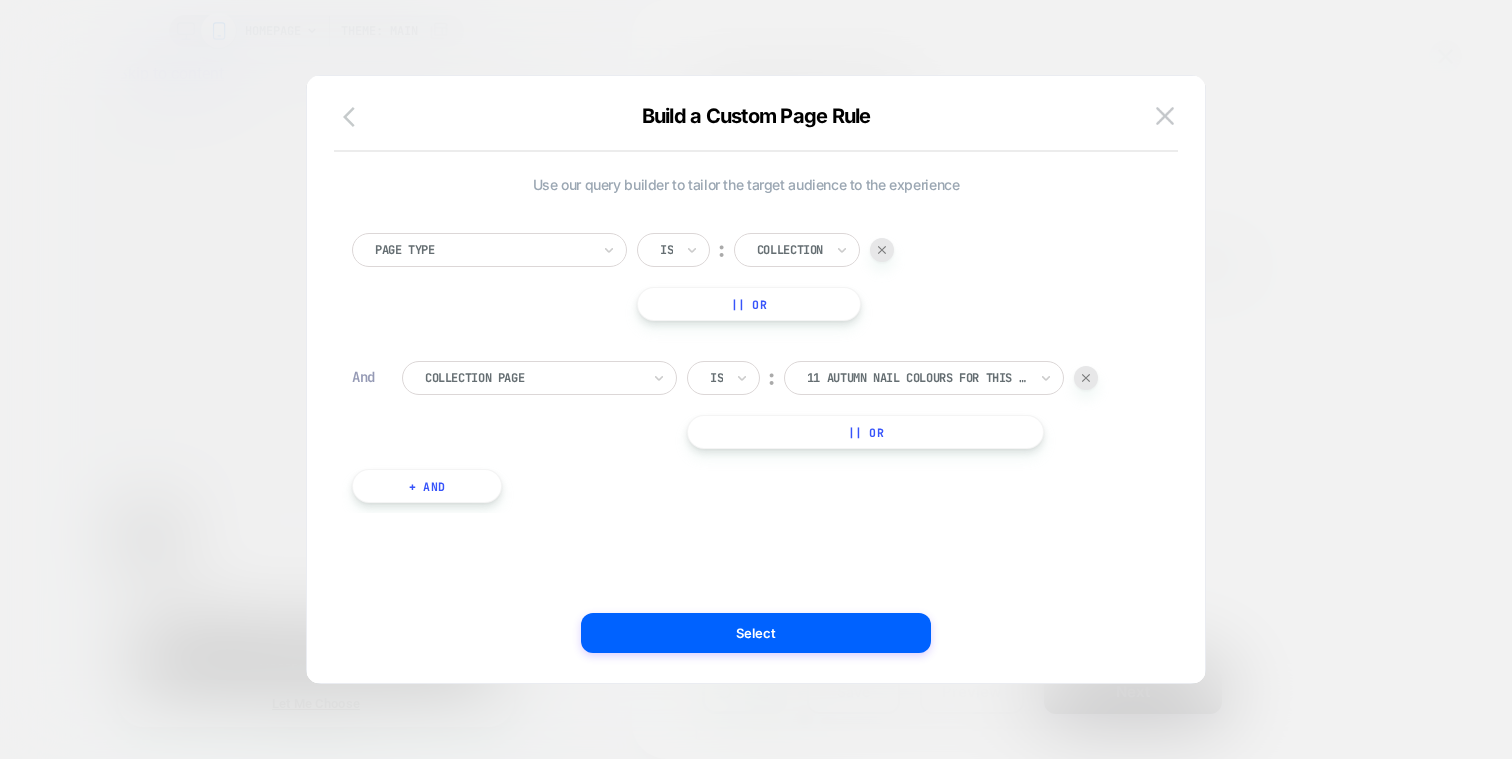 click 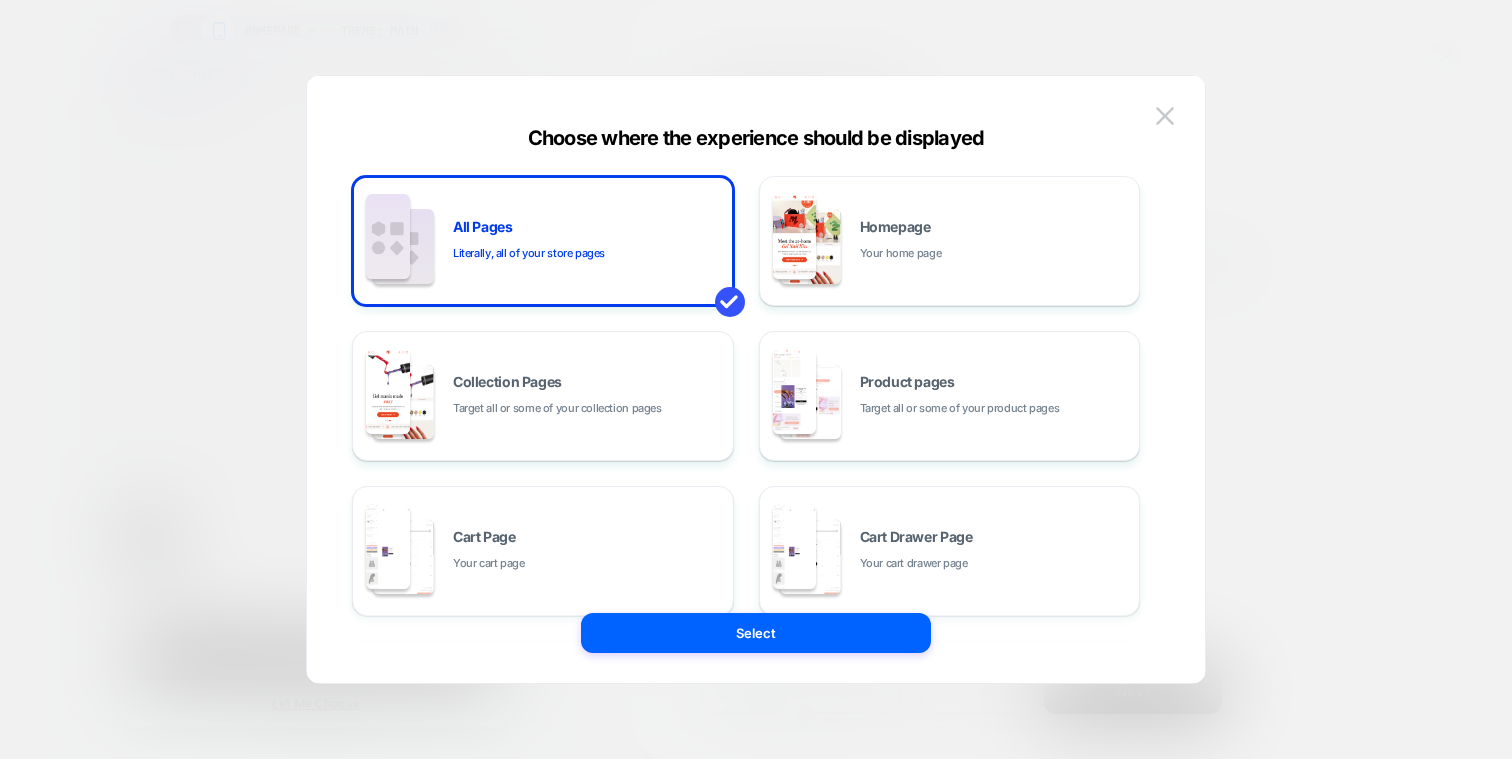 click on "All Pages Literally, all of your store pages Homepage Your home page Collection Pages Target all or some of your collection pages Product pages Target all or some of your product pages Cart Page Your cart page Cart Drawer Page Your cart drawer page Checkout Page Customize your checkout page (Shopify Plus) Add Another Post Purchase Target post-purchase page Custom Url Target specific pages by their urls Other Build your own page rule" at bounding box center [746, 551] 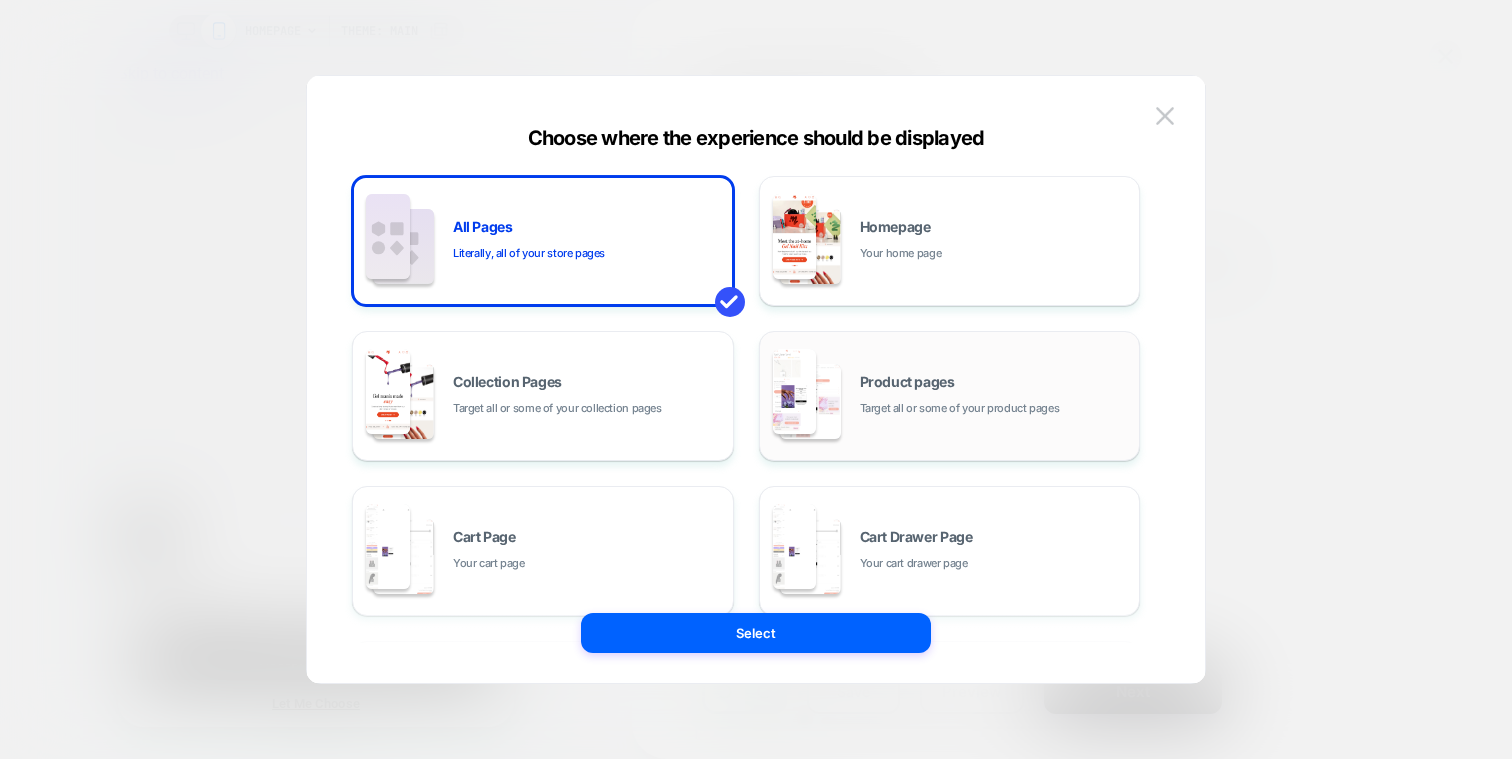 click on "Product pages Target all or some of your product pages" at bounding box center (950, 396) 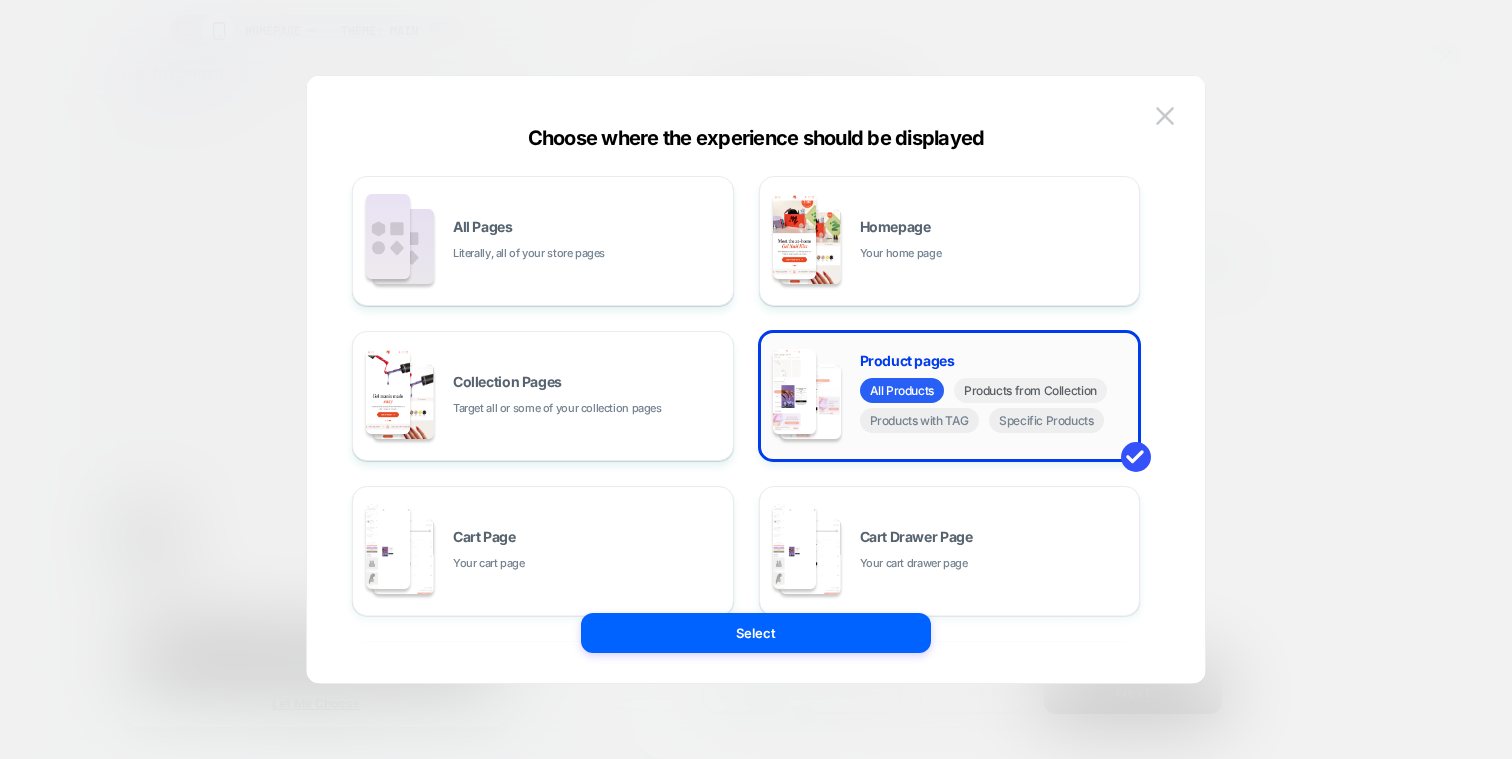 scroll, scrollTop: 0, scrollLeft: 5, axis: horizontal 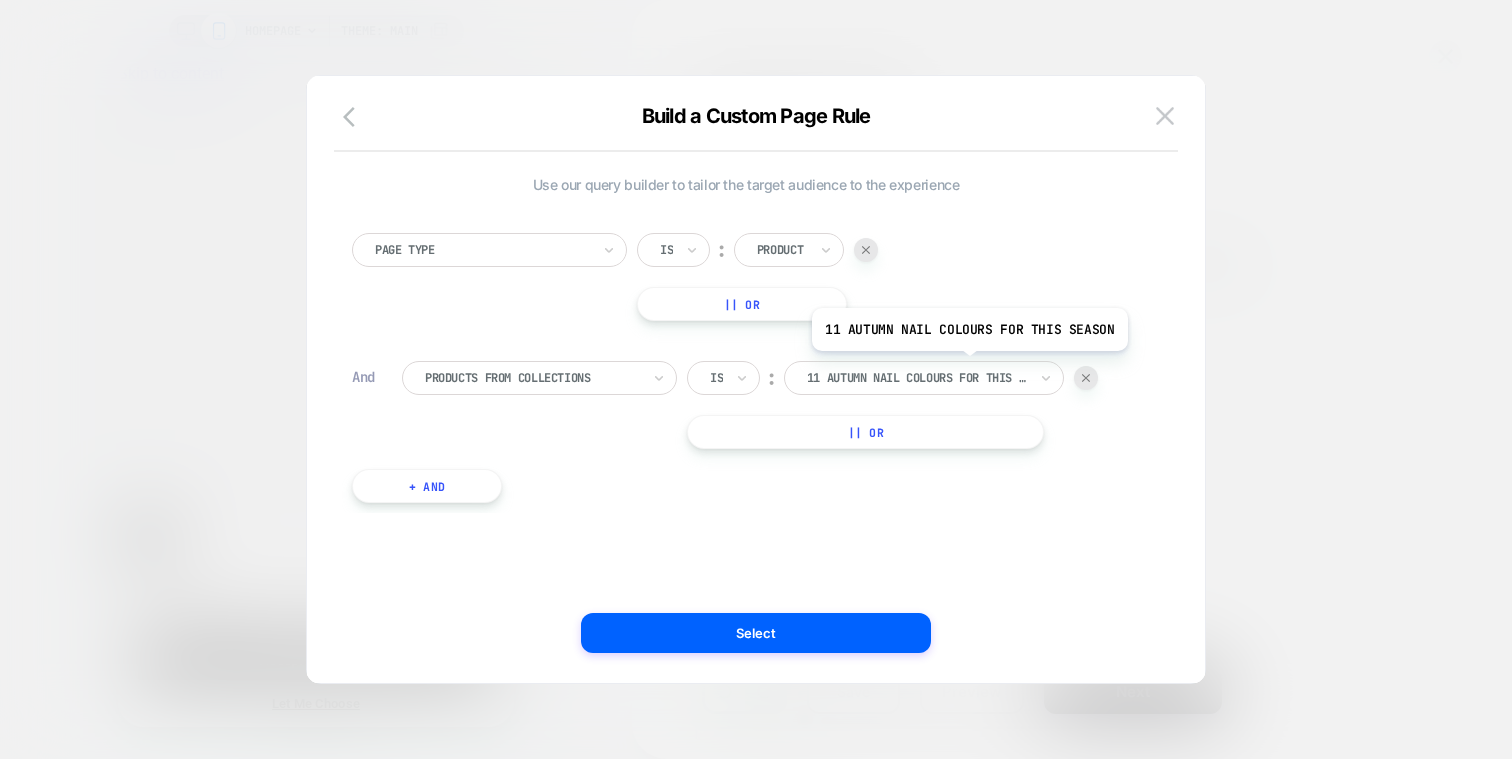 click on "11 Autumn Nail Colours For This Season" at bounding box center (917, 378) 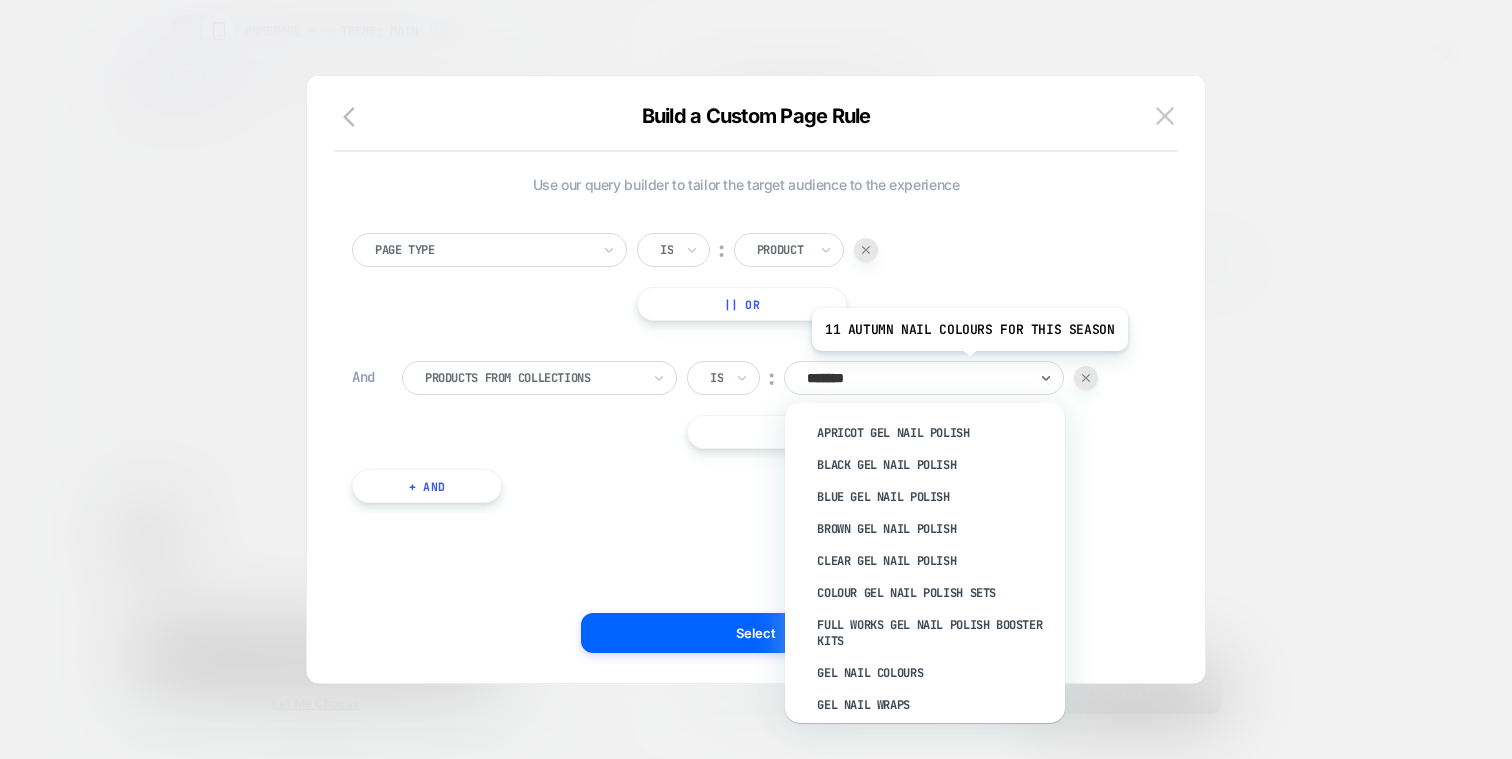 type on "********" 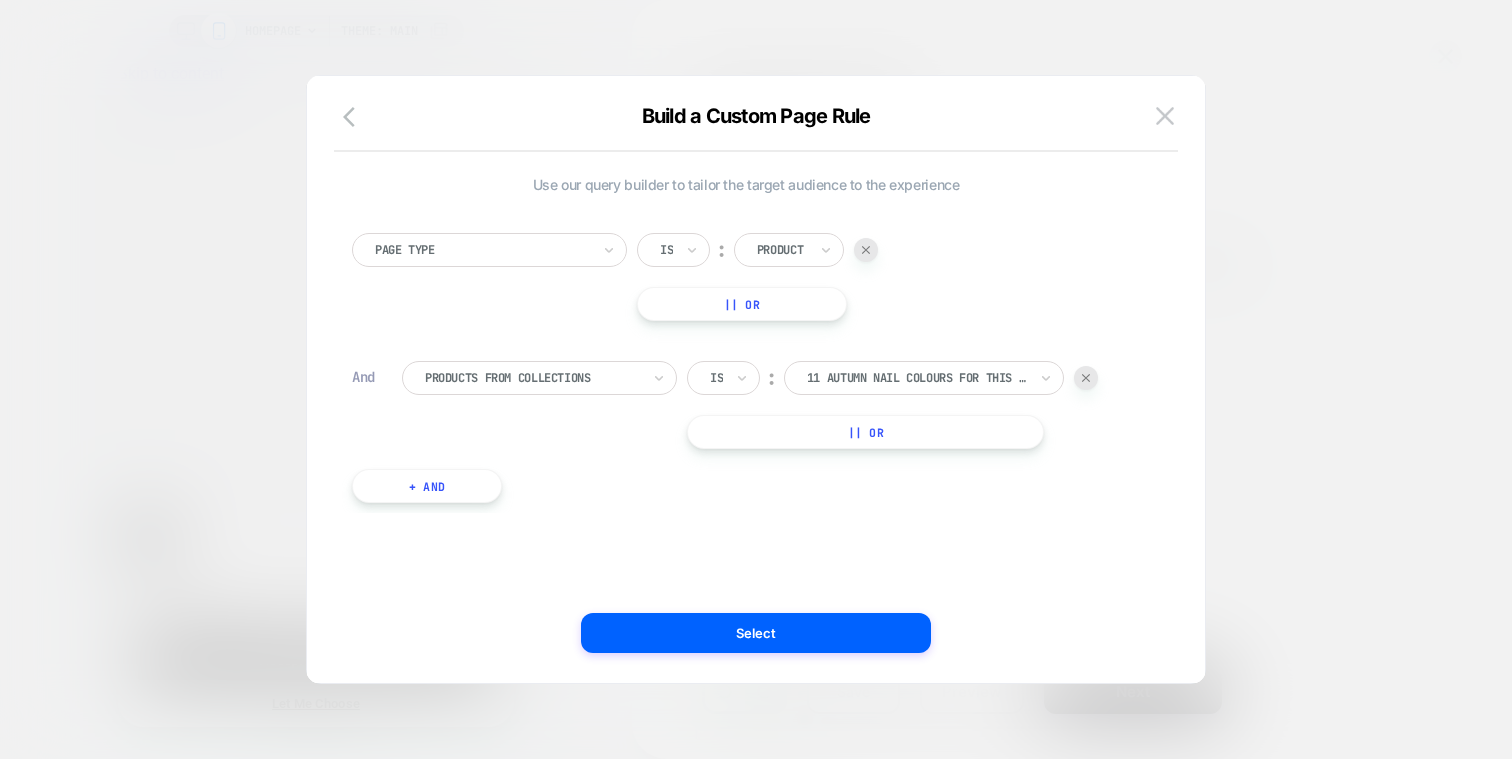 scroll, scrollTop: 0, scrollLeft: 792, axis: horizontal 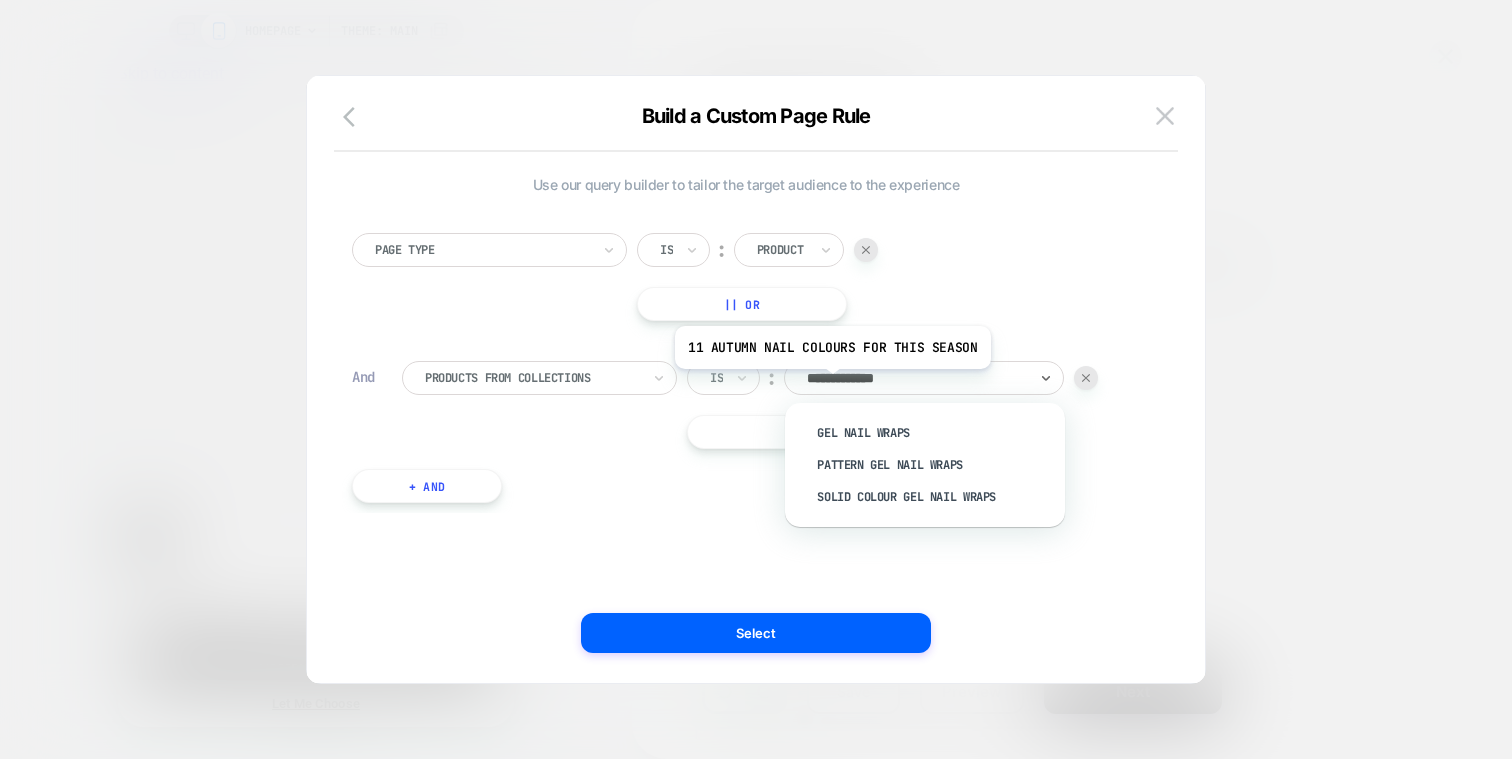 type on "**********" 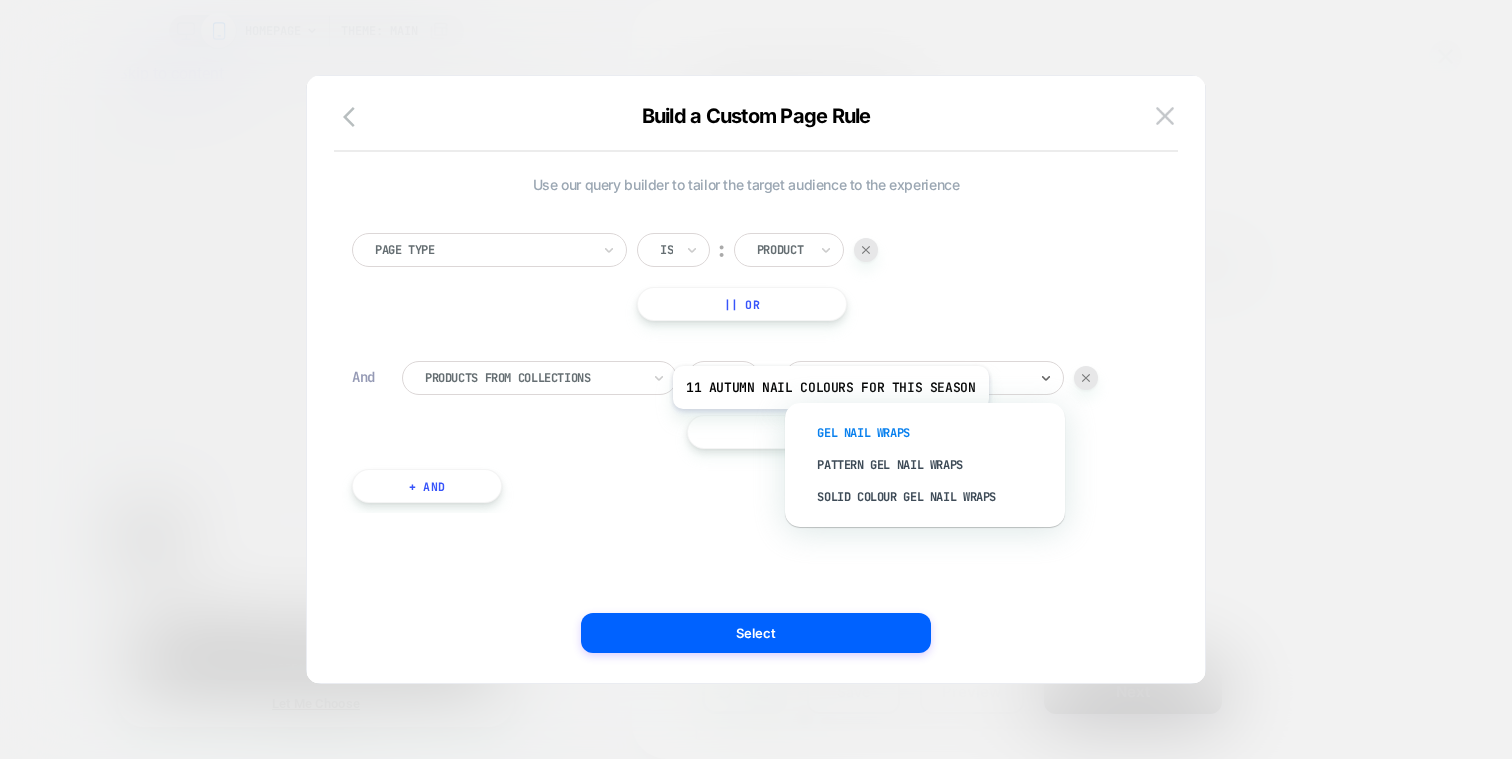 click on "Gel Nail Wraps" at bounding box center (935, 433) 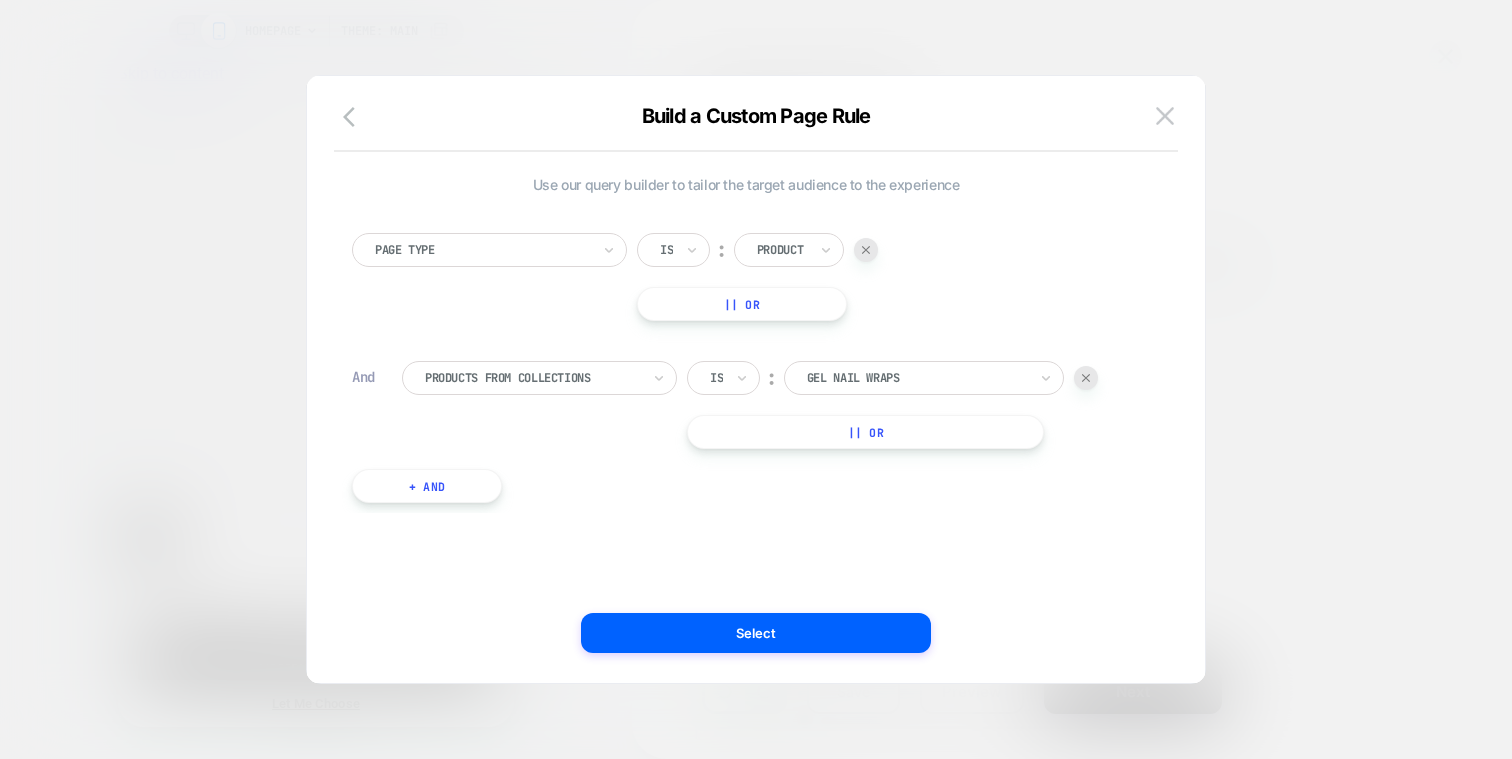 click on "Use our query builder to tailor the target audience to the experience Page Type Is ︰ Product || Or And Products From Collections Is ︰ Gel Nail Wraps || Or + And" at bounding box center (746, 379) 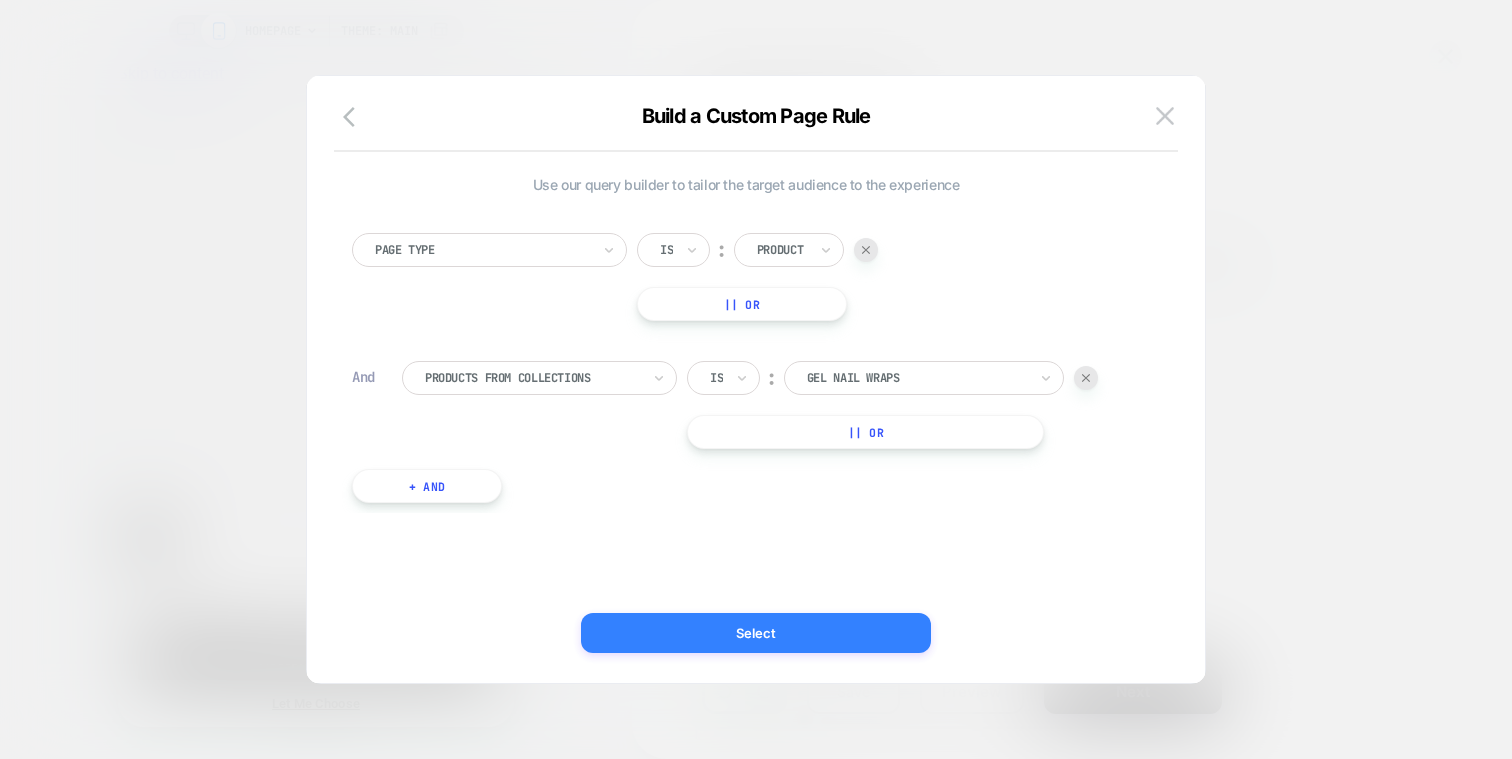 click on "Select" at bounding box center (756, 633) 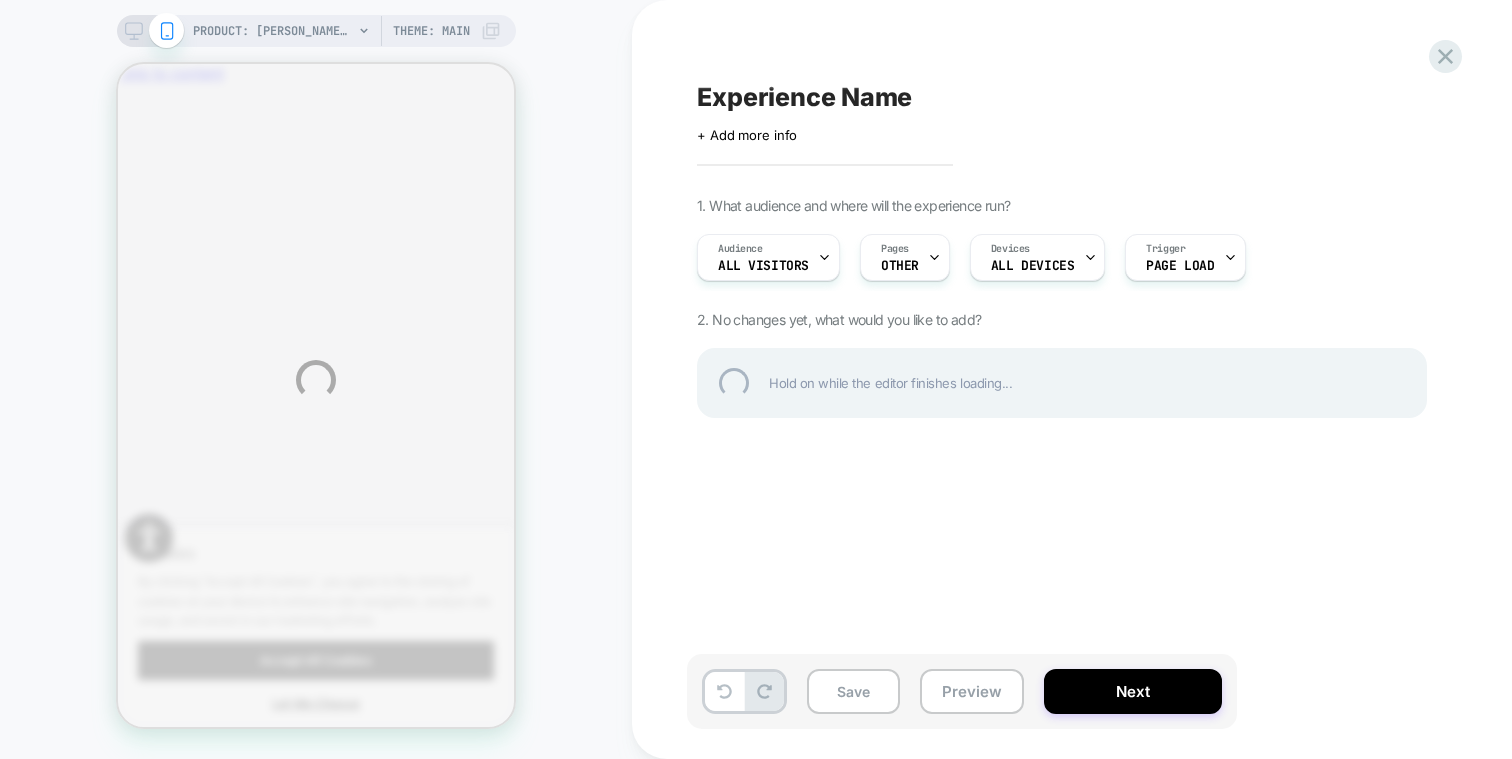 scroll, scrollTop: 0, scrollLeft: 0, axis: both 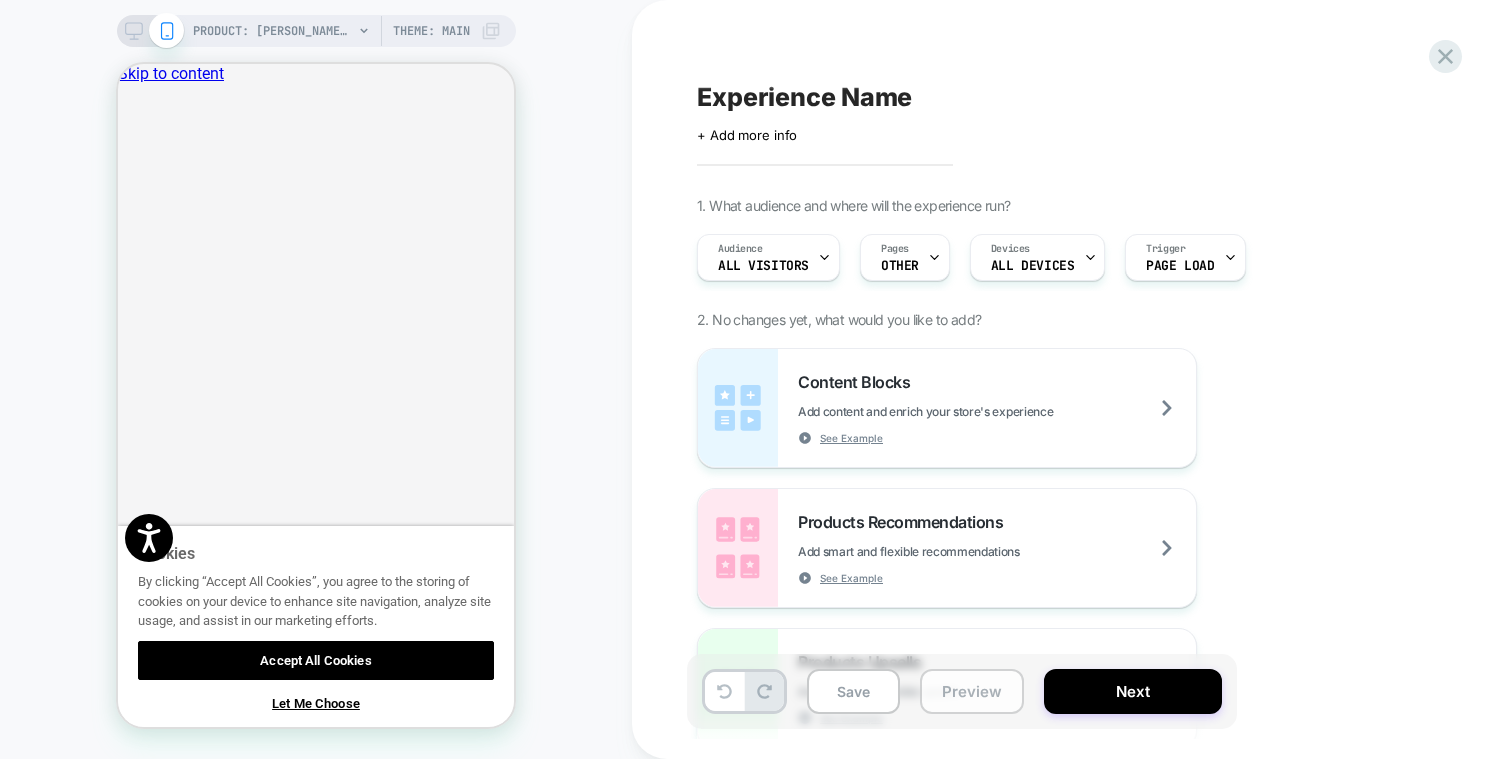 click on "Preview" at bounding box center [972, 691] 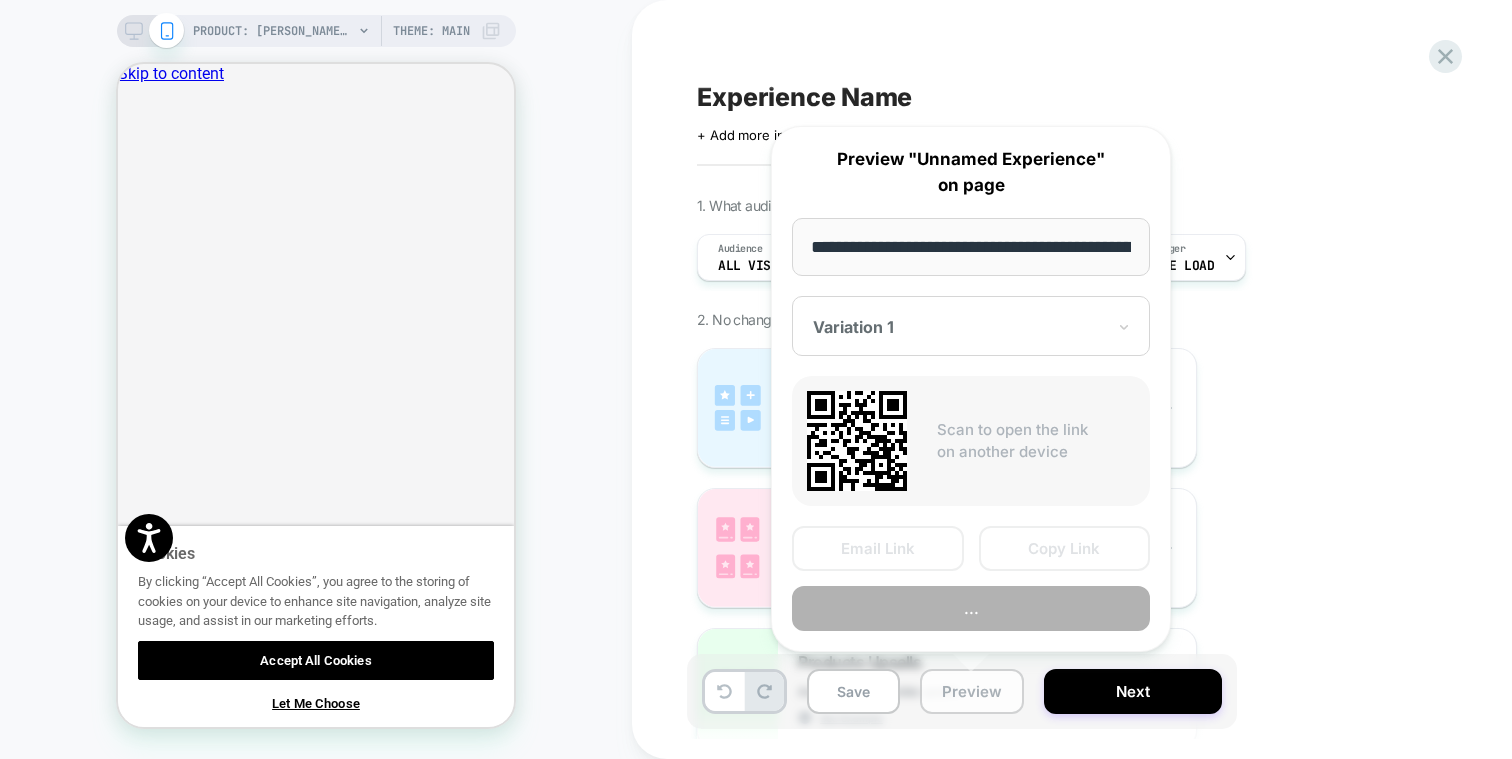 scroll, scrollTop: 0, scrollLeft: 361, axis: horizontal 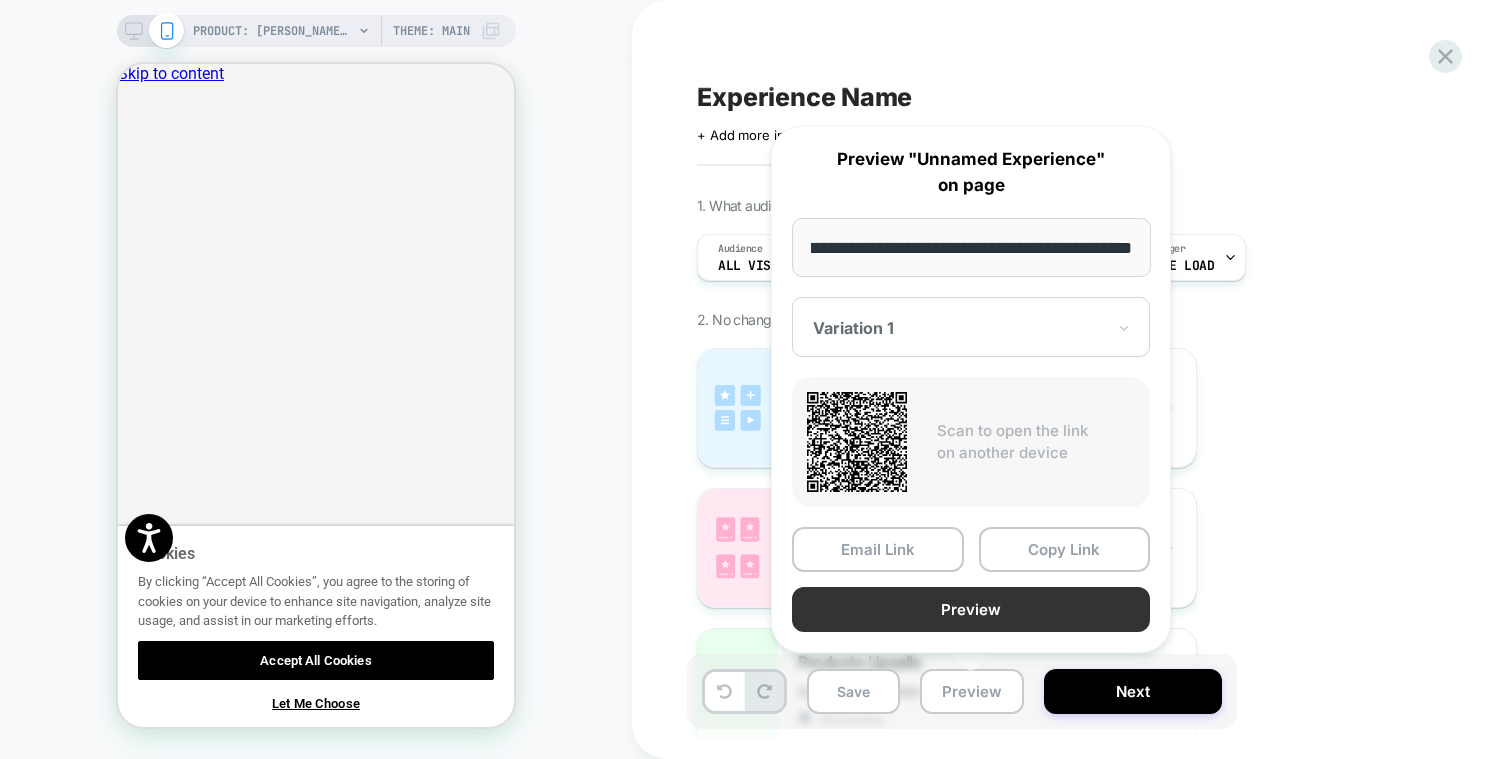 click on "Preview" at bounding box center (971, 609) 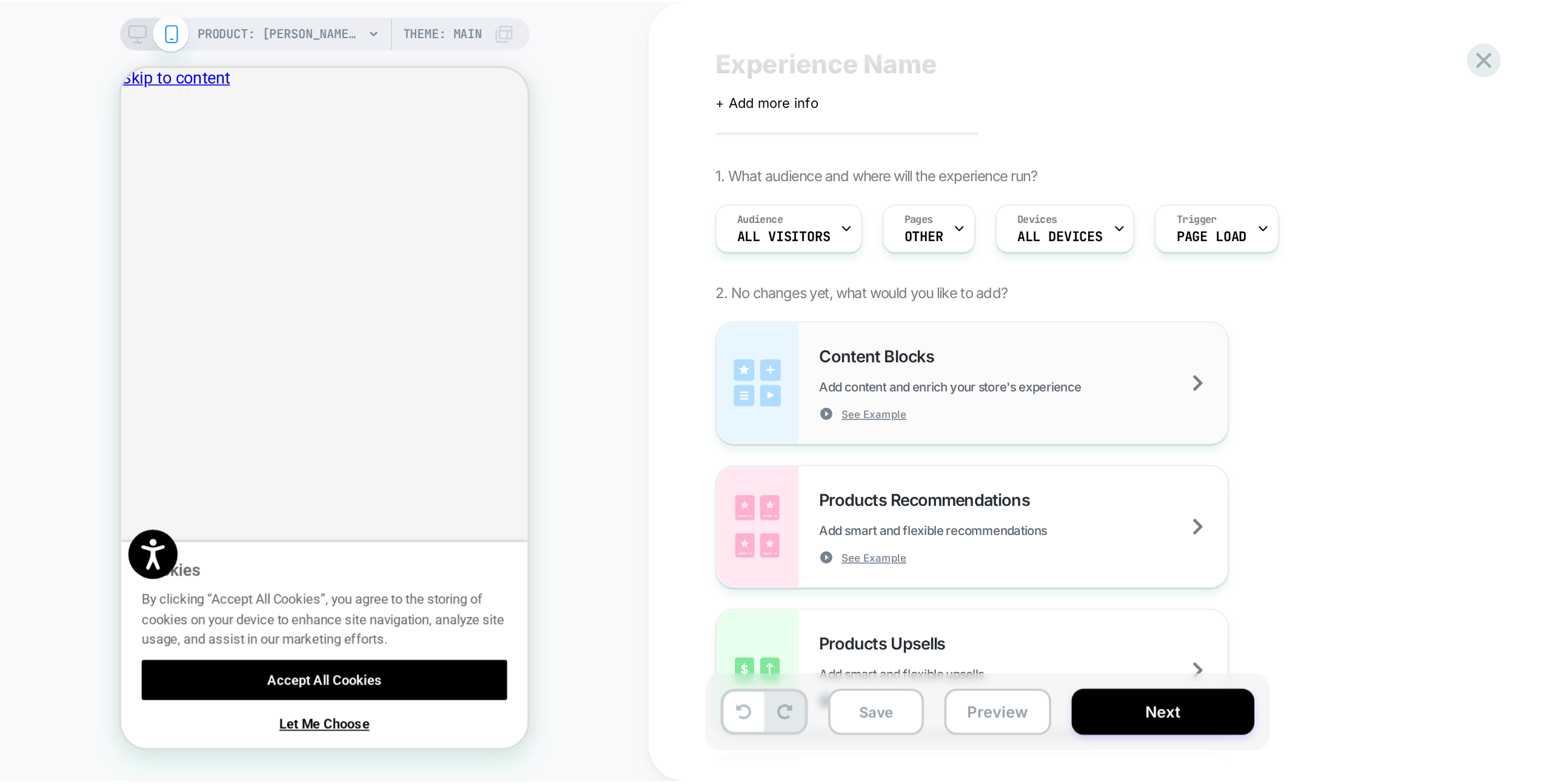 scroll, scrollTop: 0, scrollLeft: 0, axis: both 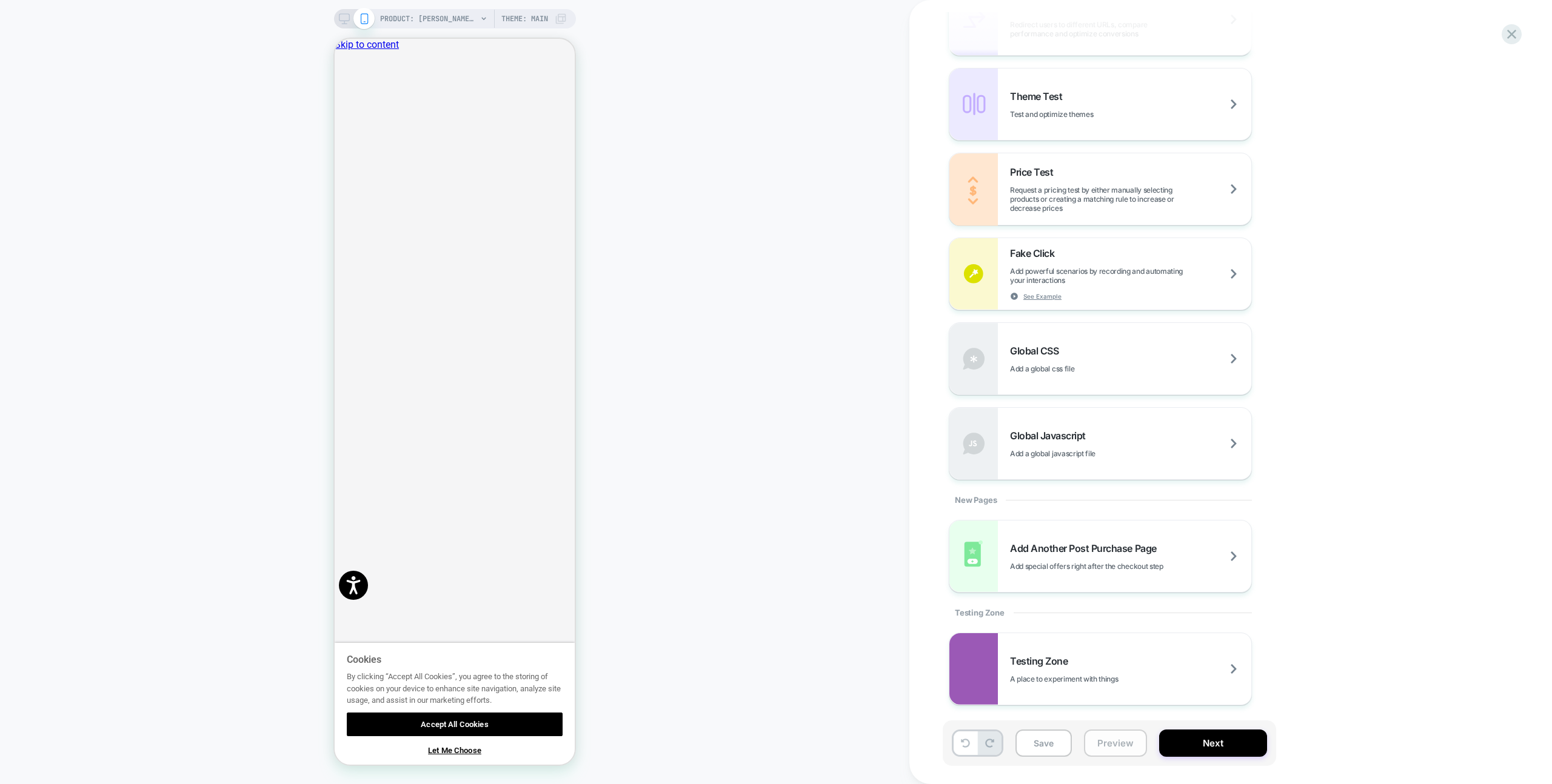 click on "Preview" at bounding box center (1116, 743) 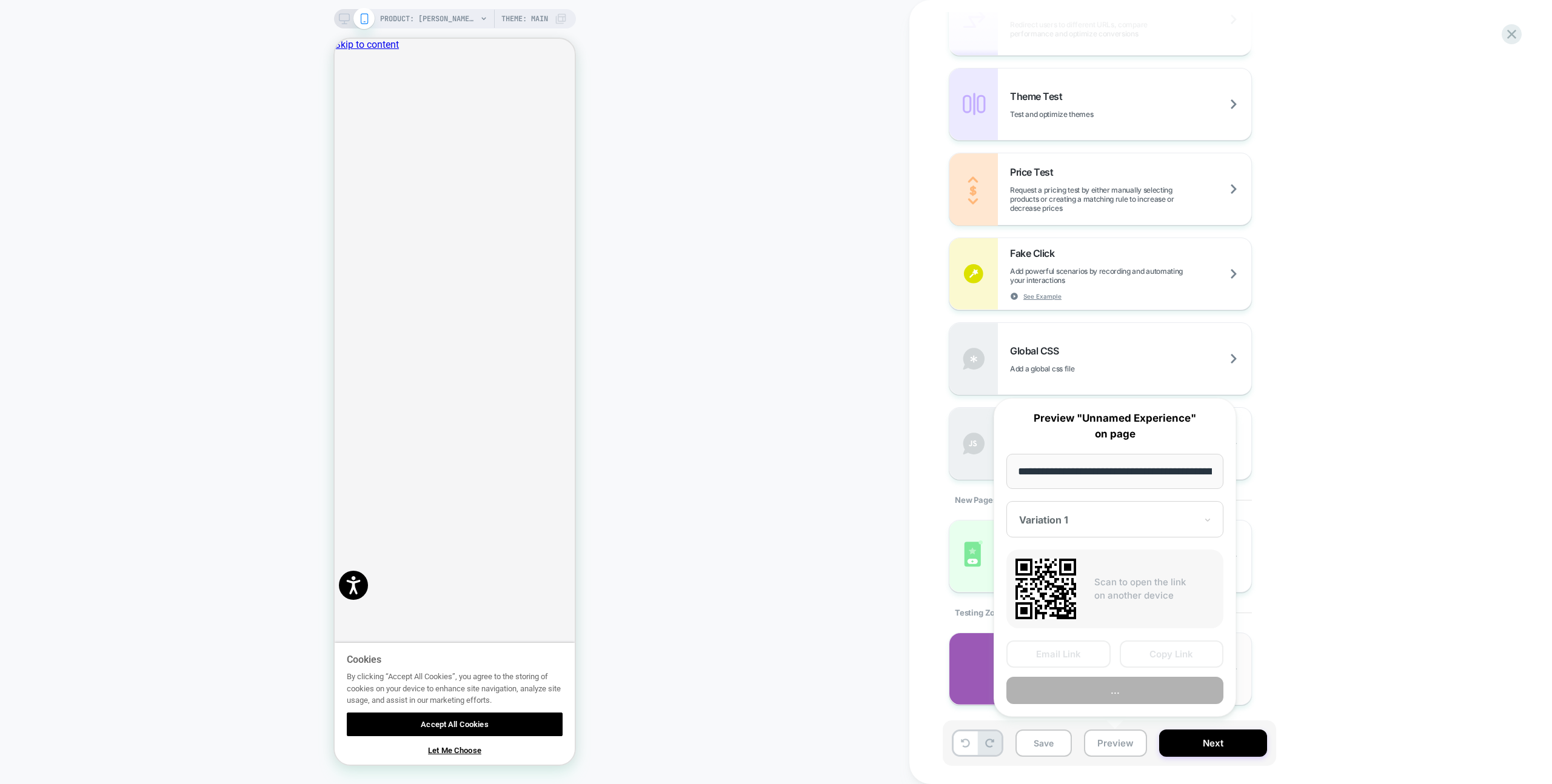 scroll, scrollTop: 0, scrollLeft: 0, axis: both 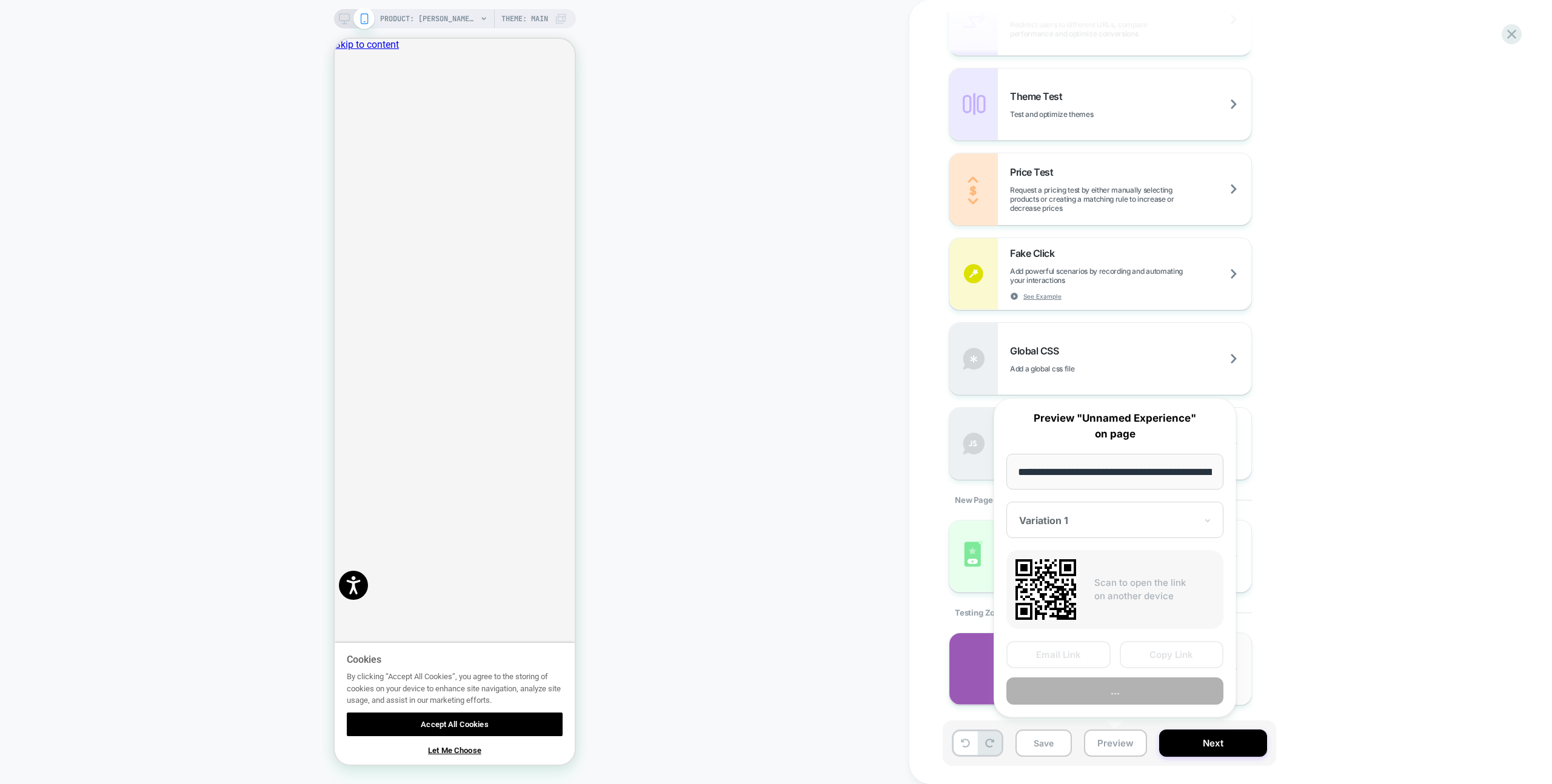 click on "..." at bounding box center [1115, 691] 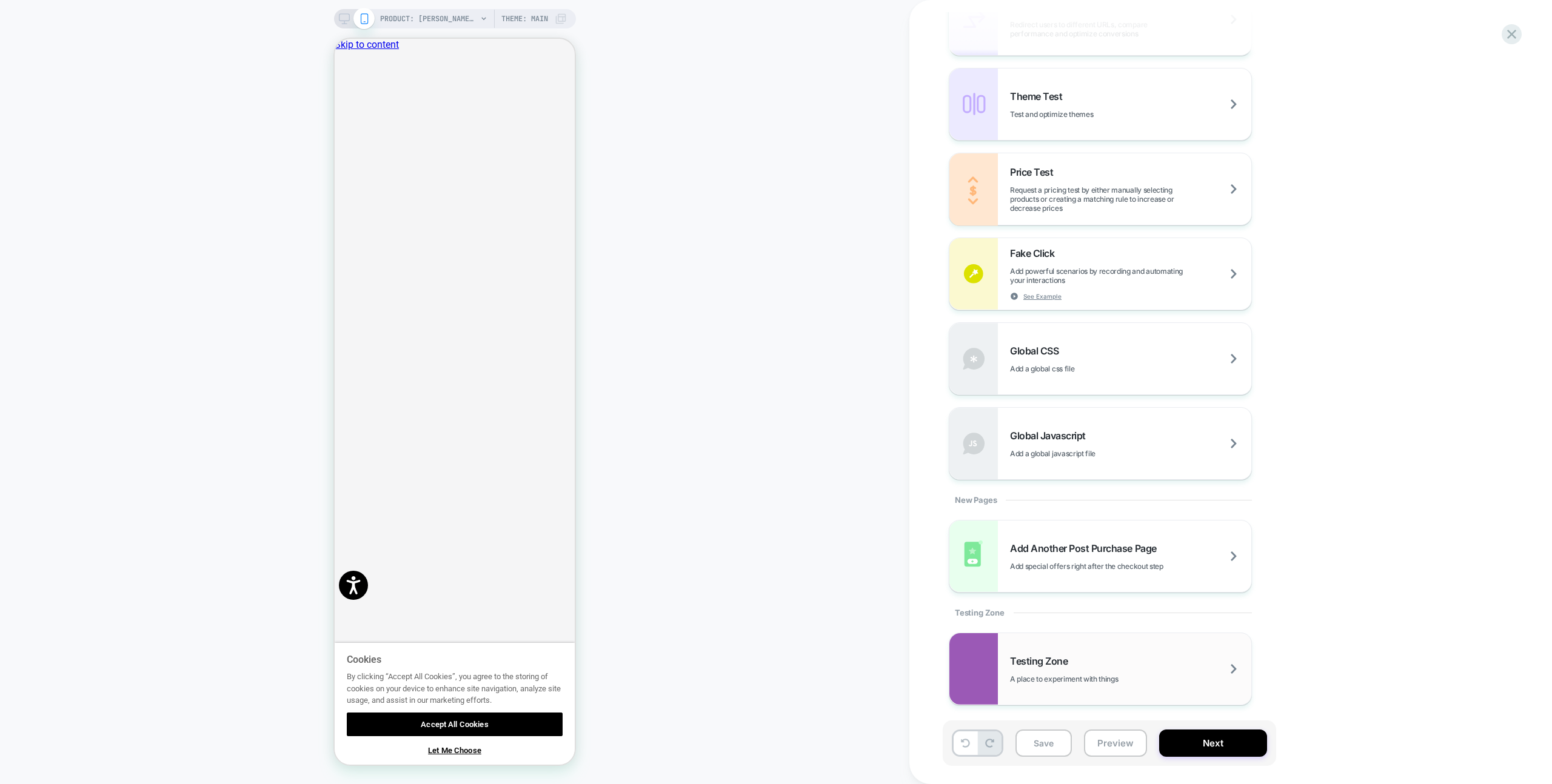 scroll, scrollTop: 594, scrollLeft: 0, axis: vertical 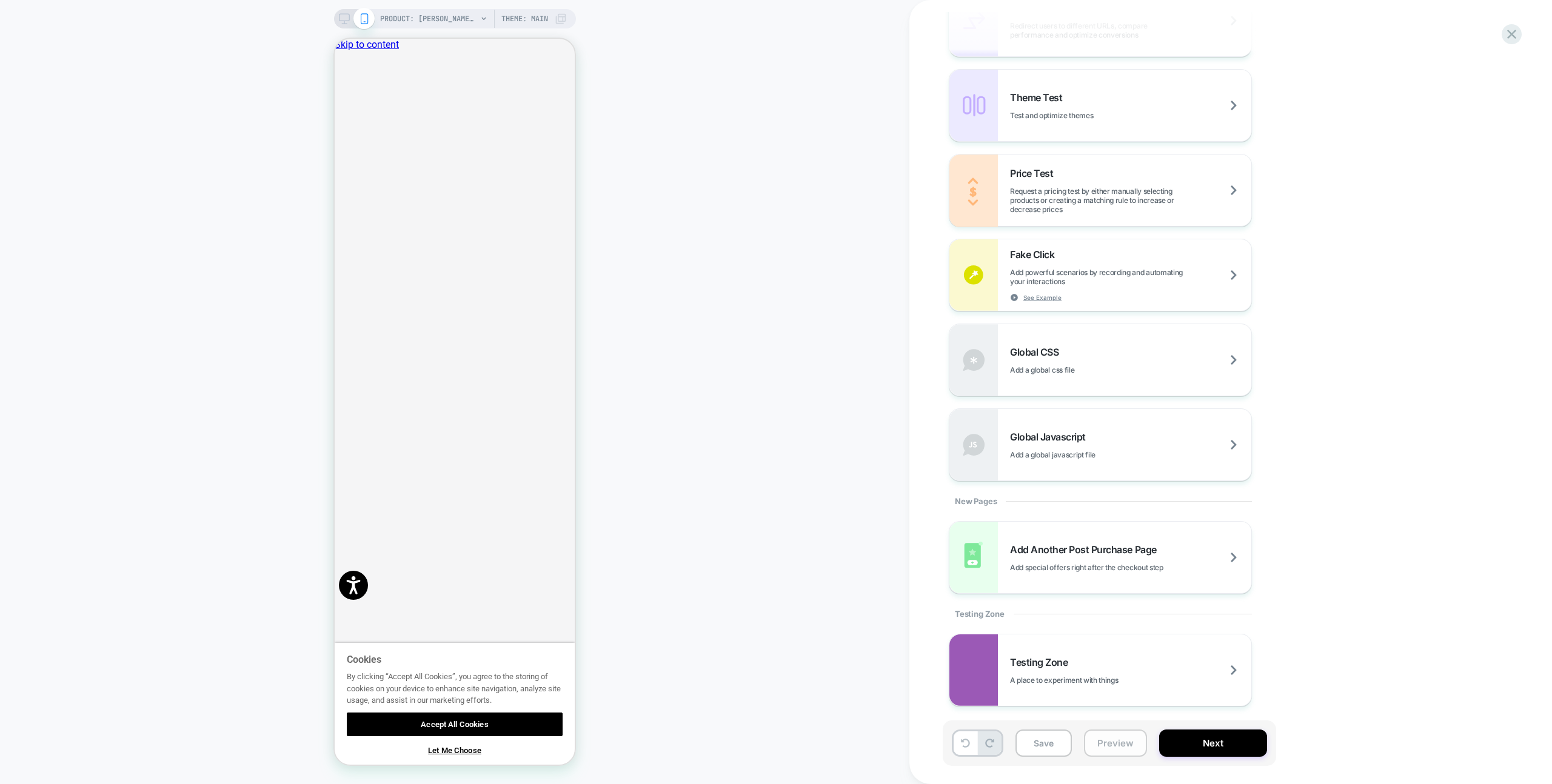 click on "Preview" at bounding box center (1116, 743) 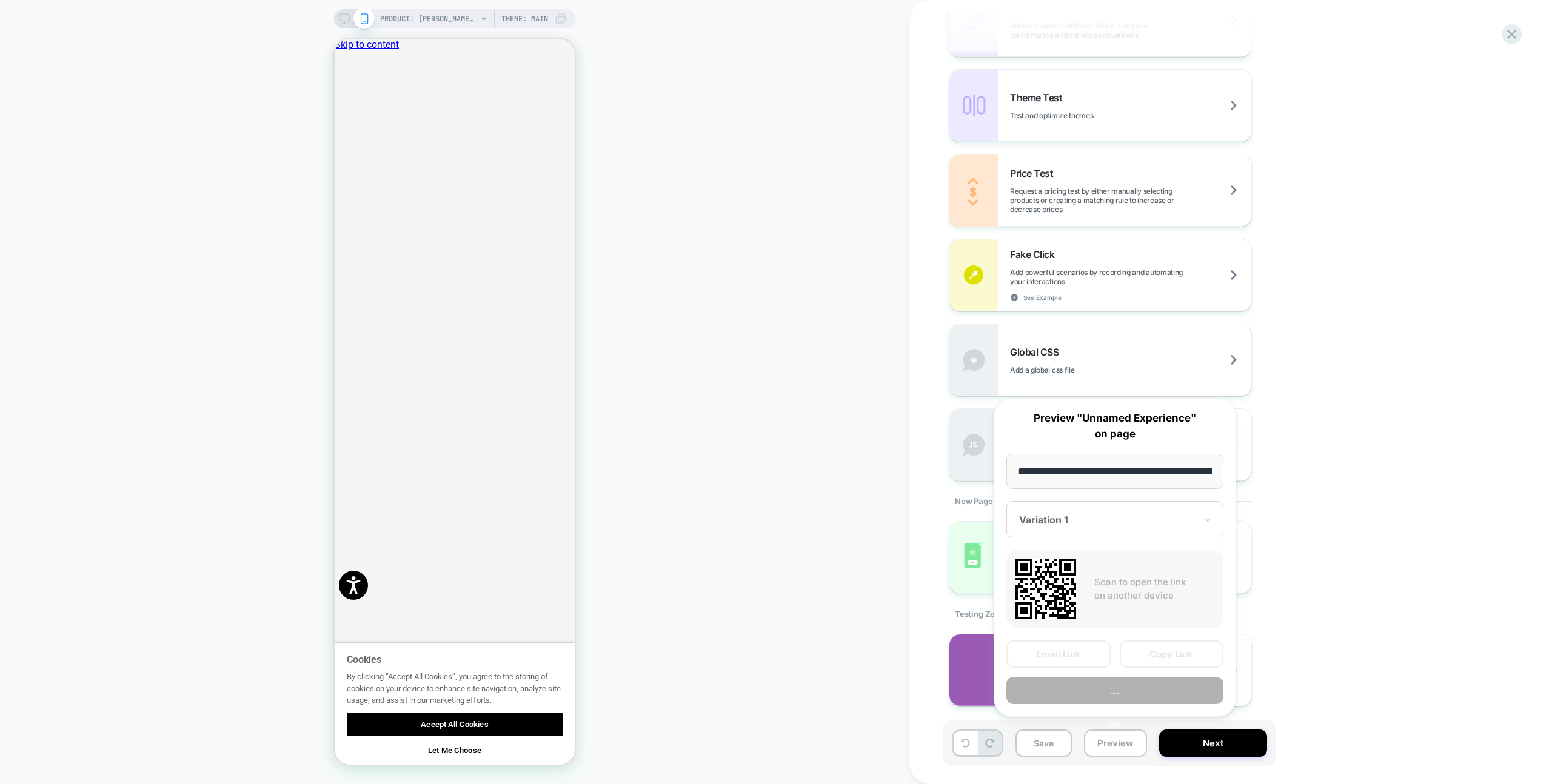 scroll, scrollTop: 0, scrollLeft: 219, axis: horizontal 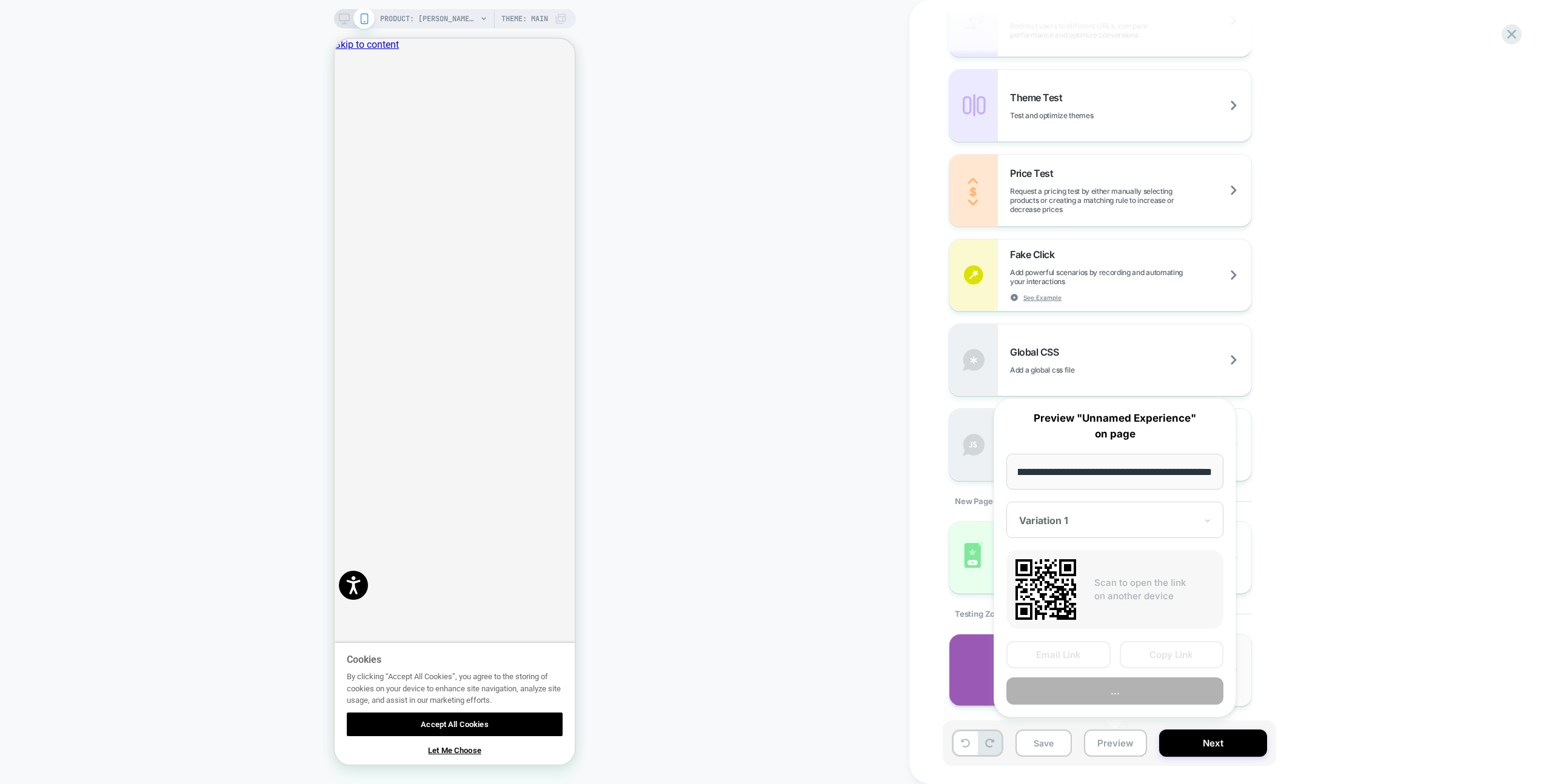 click on "..." at bounding box center [1115, 691] 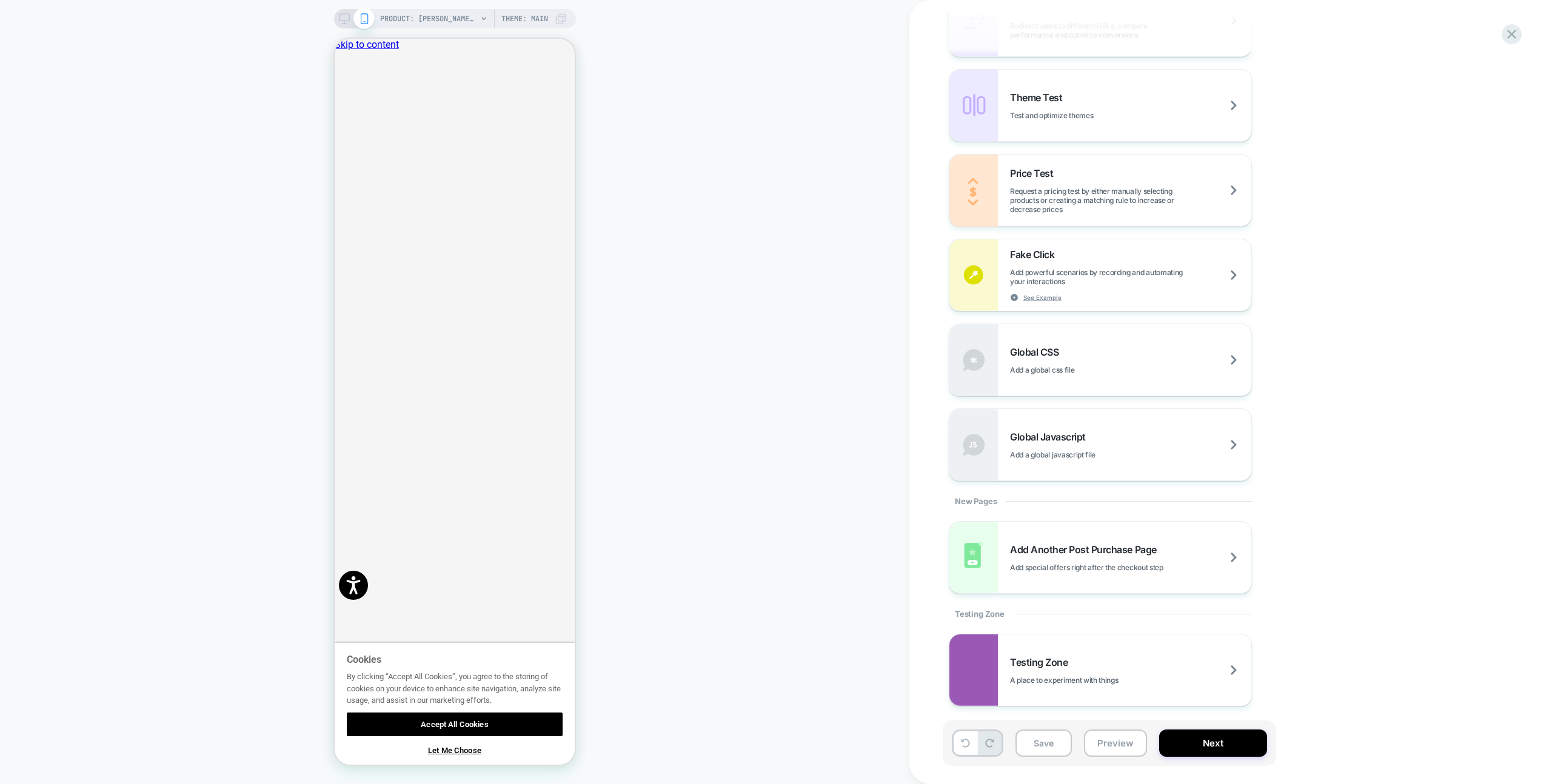 click on "Save Preview Next" at bounding box center (1109, 743) 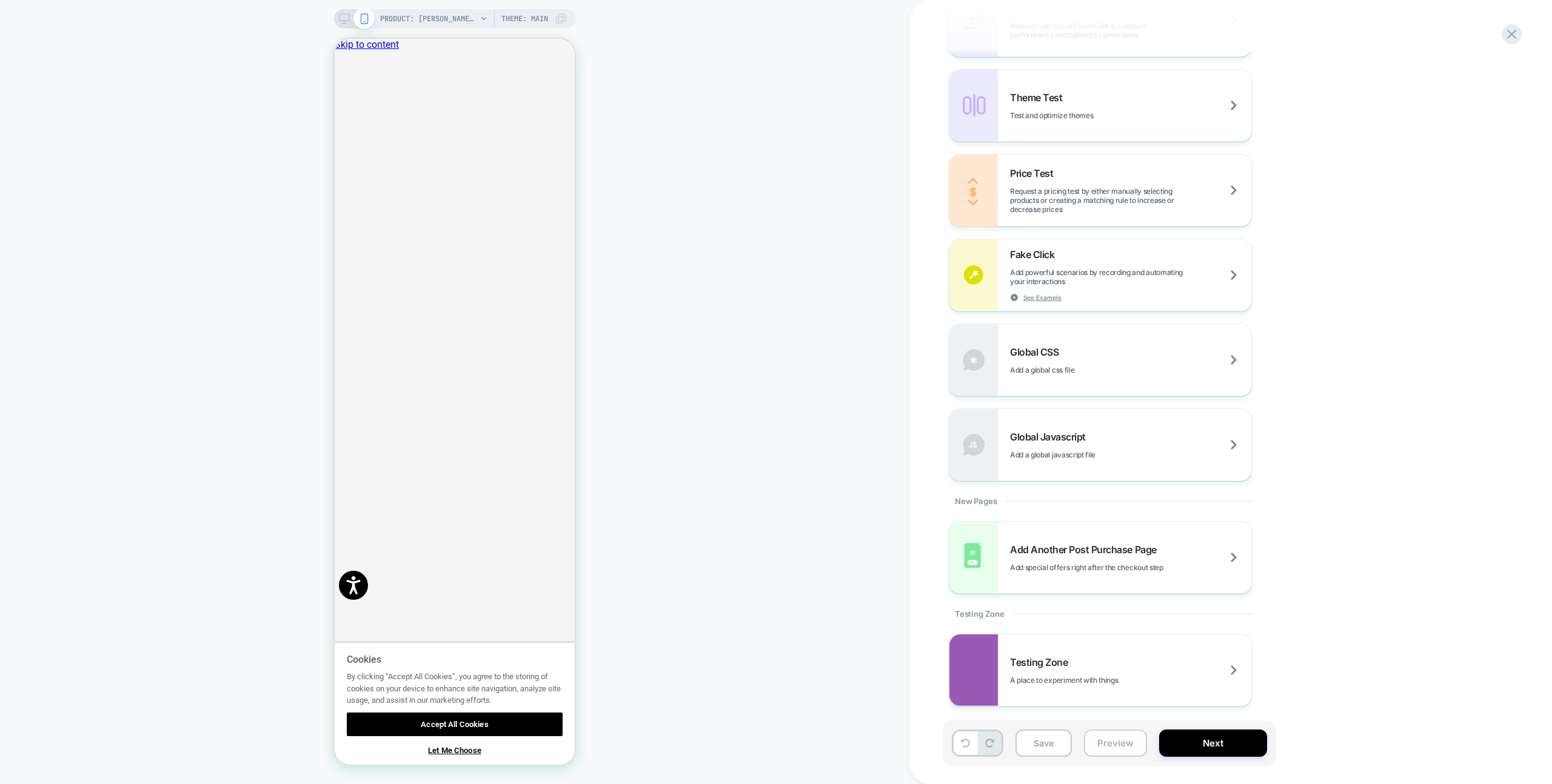 drag, startPoint x: 1137, startPoint y: 752, endPoint x: 1139, endPoint y: 740, distance: 12.165525 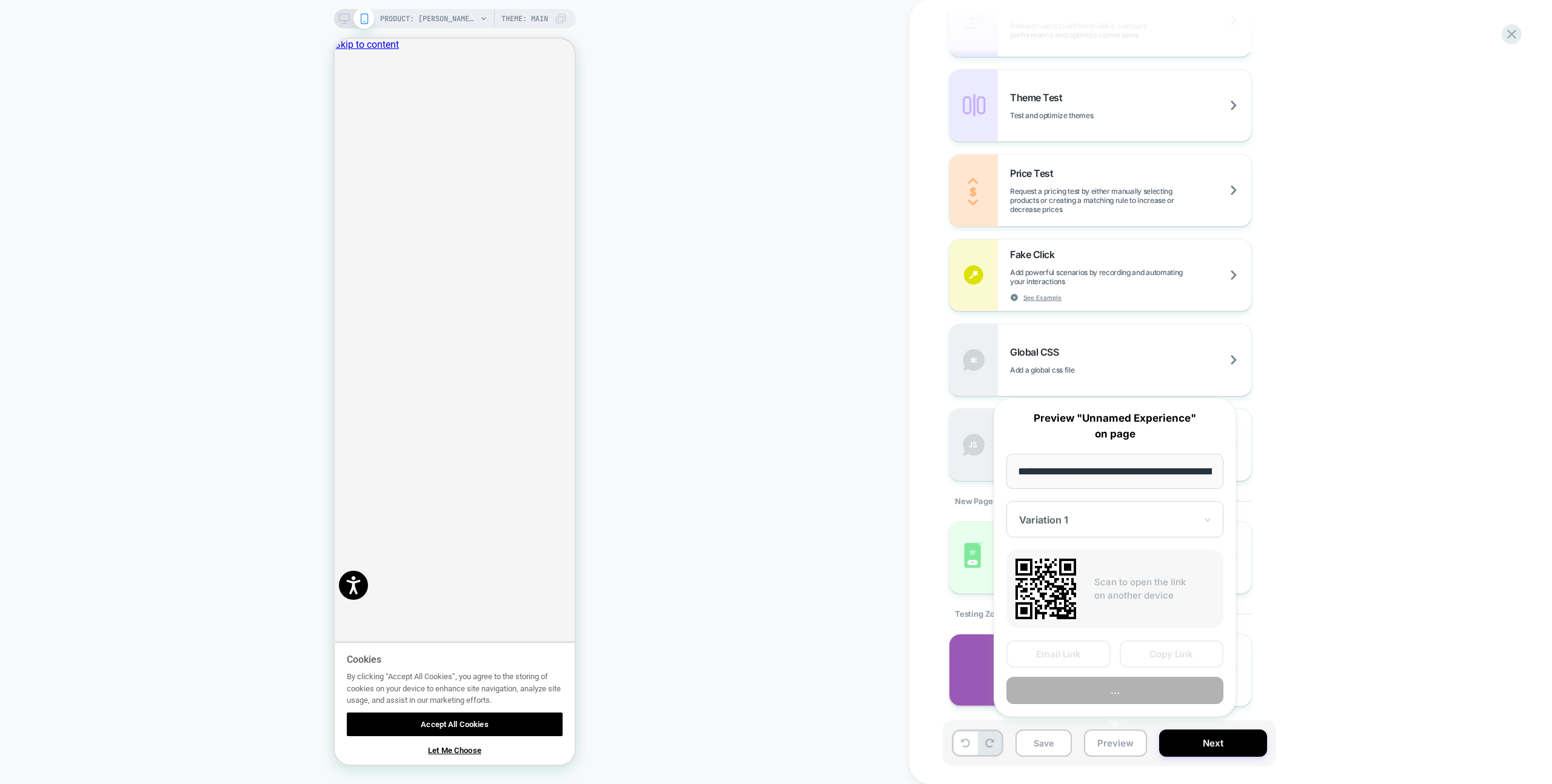 scroll, scrollTop: 0, scrollLeft: 219, axis: horizontal 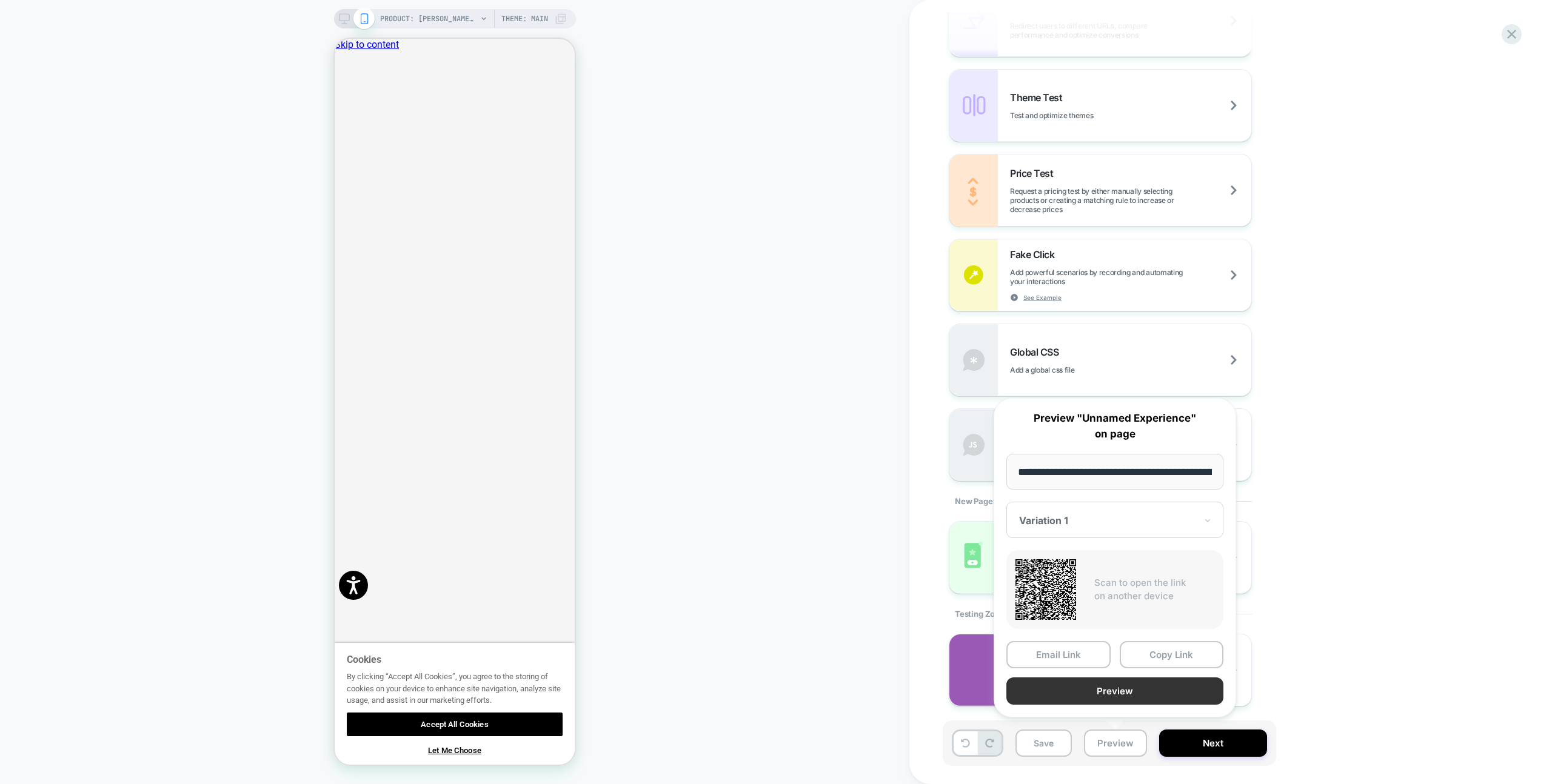 click on "Preview" at bounding box center (1115, 691) 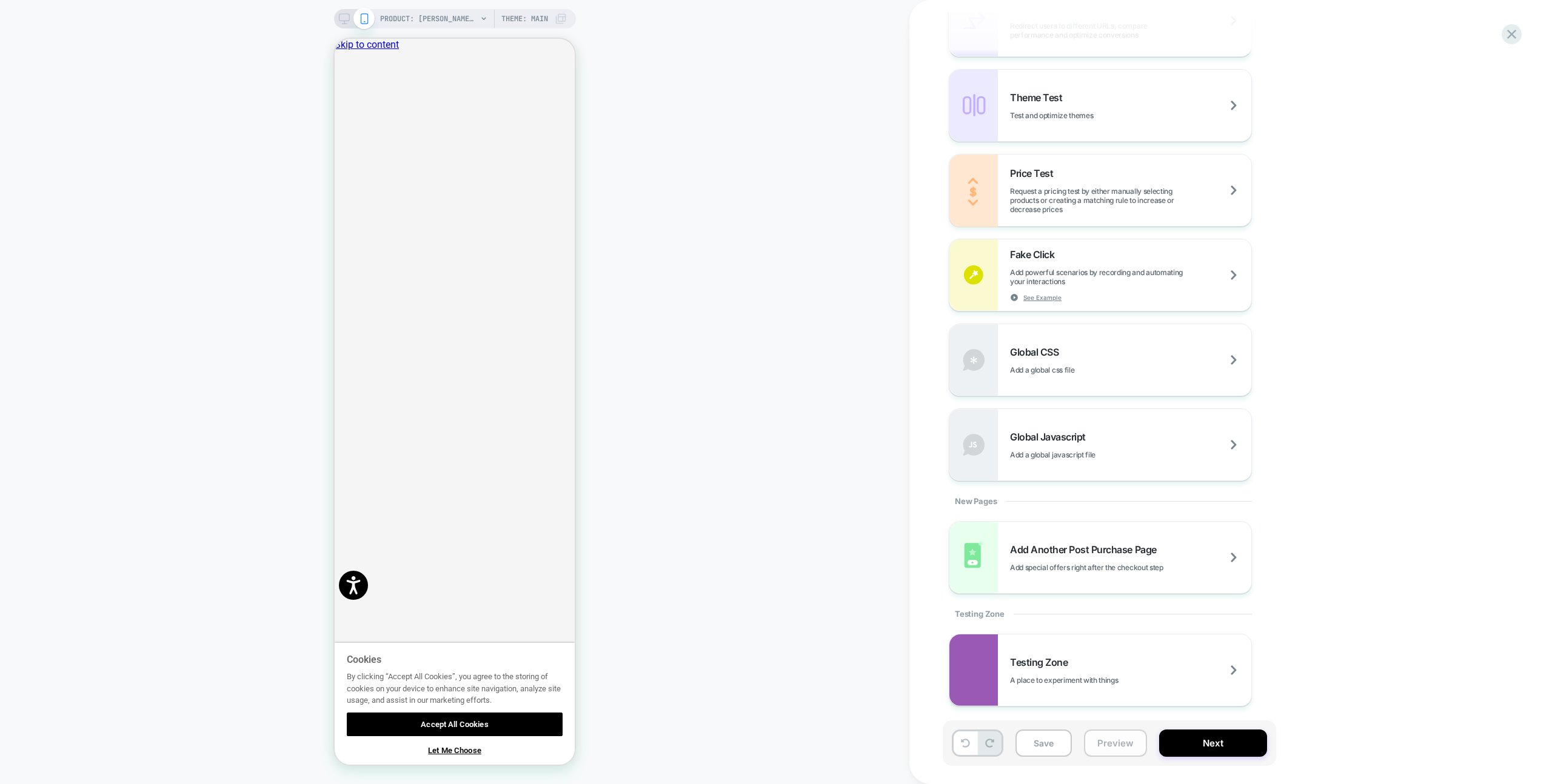 click on "Preview" at bounding box center [1116, 743] 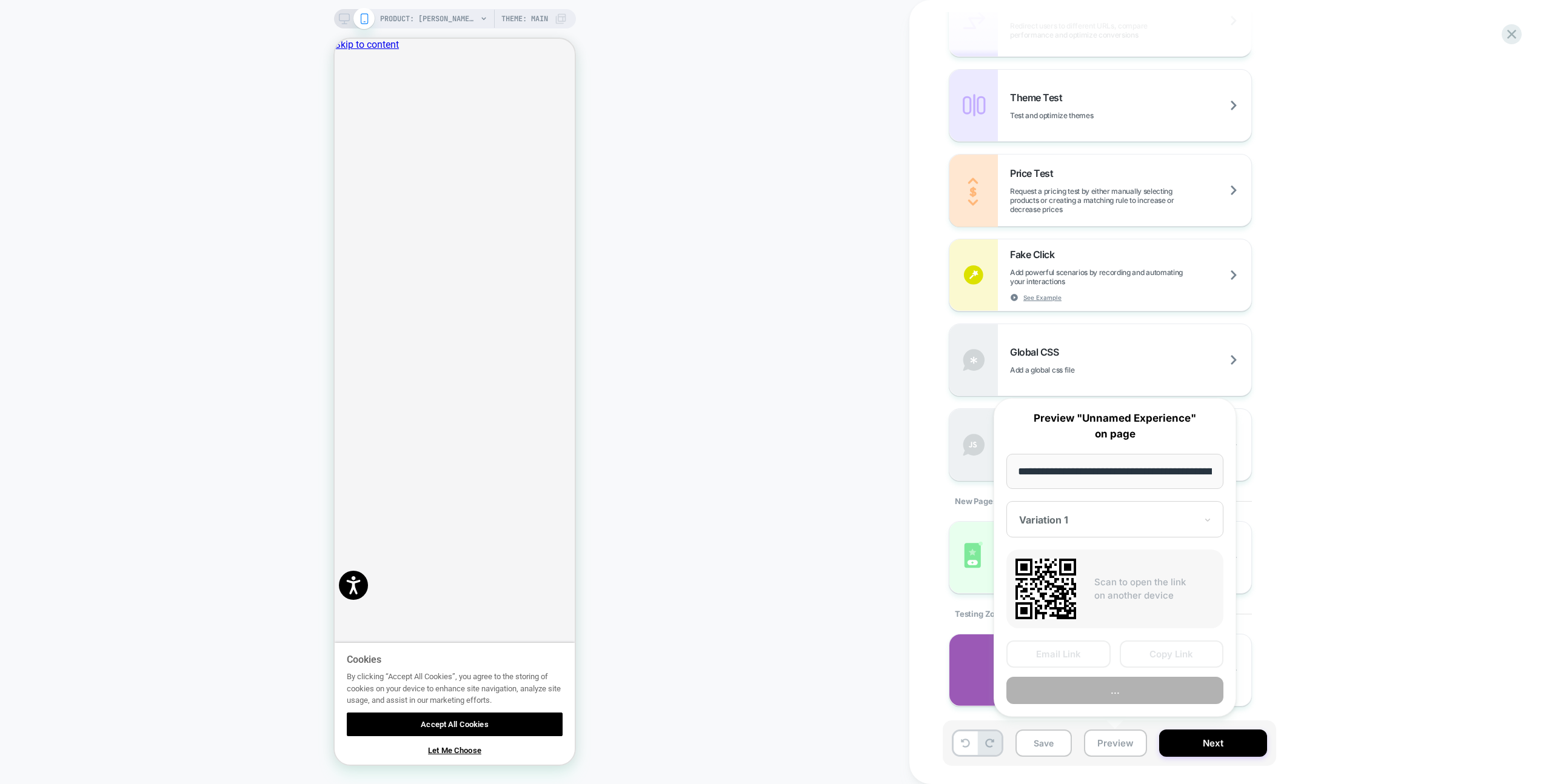 scroll, scrollTop: 0, scrollLeft: 219, axis: horizontal 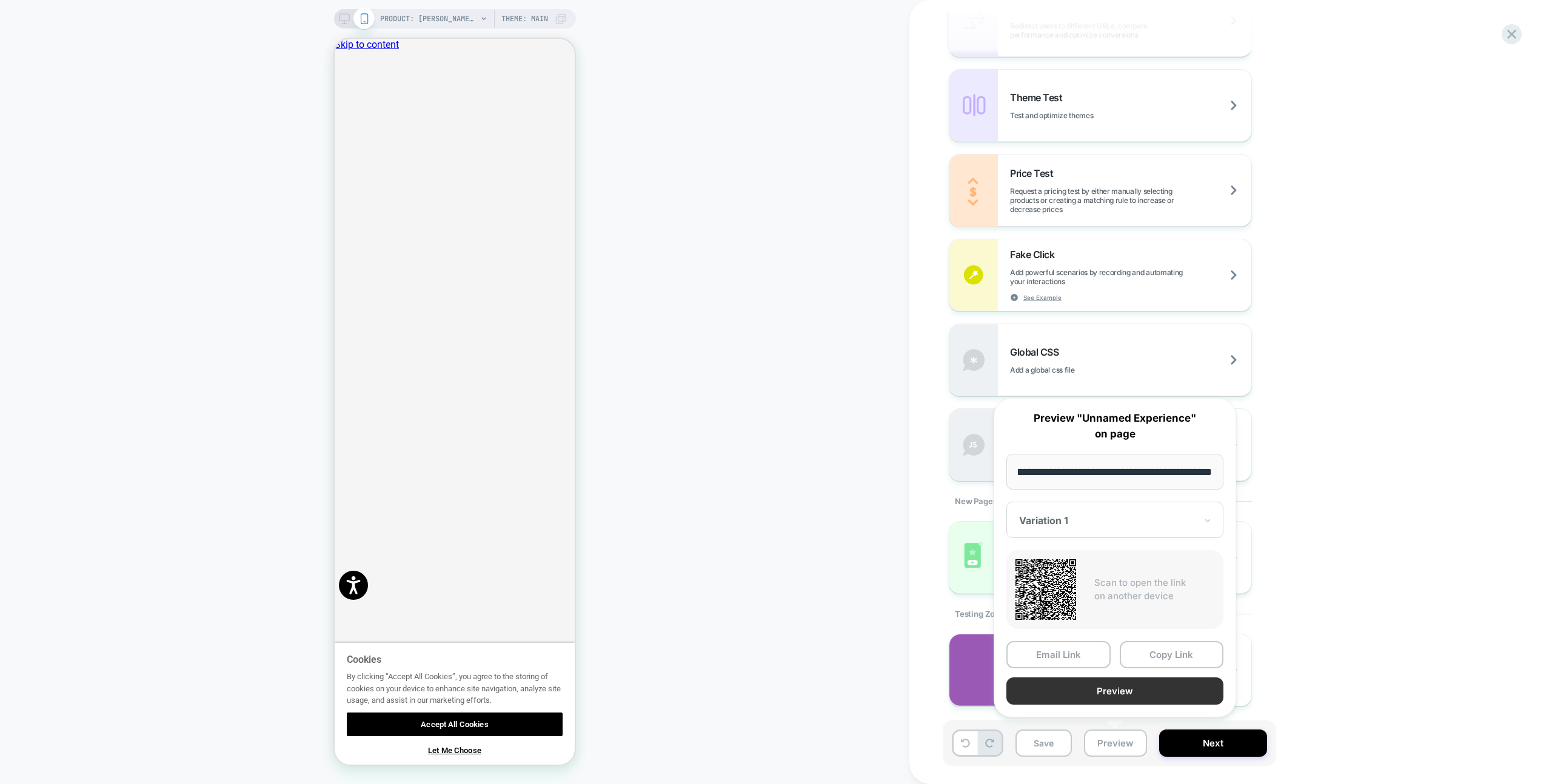 click on "Preview" at bounding box center [1115, 691] 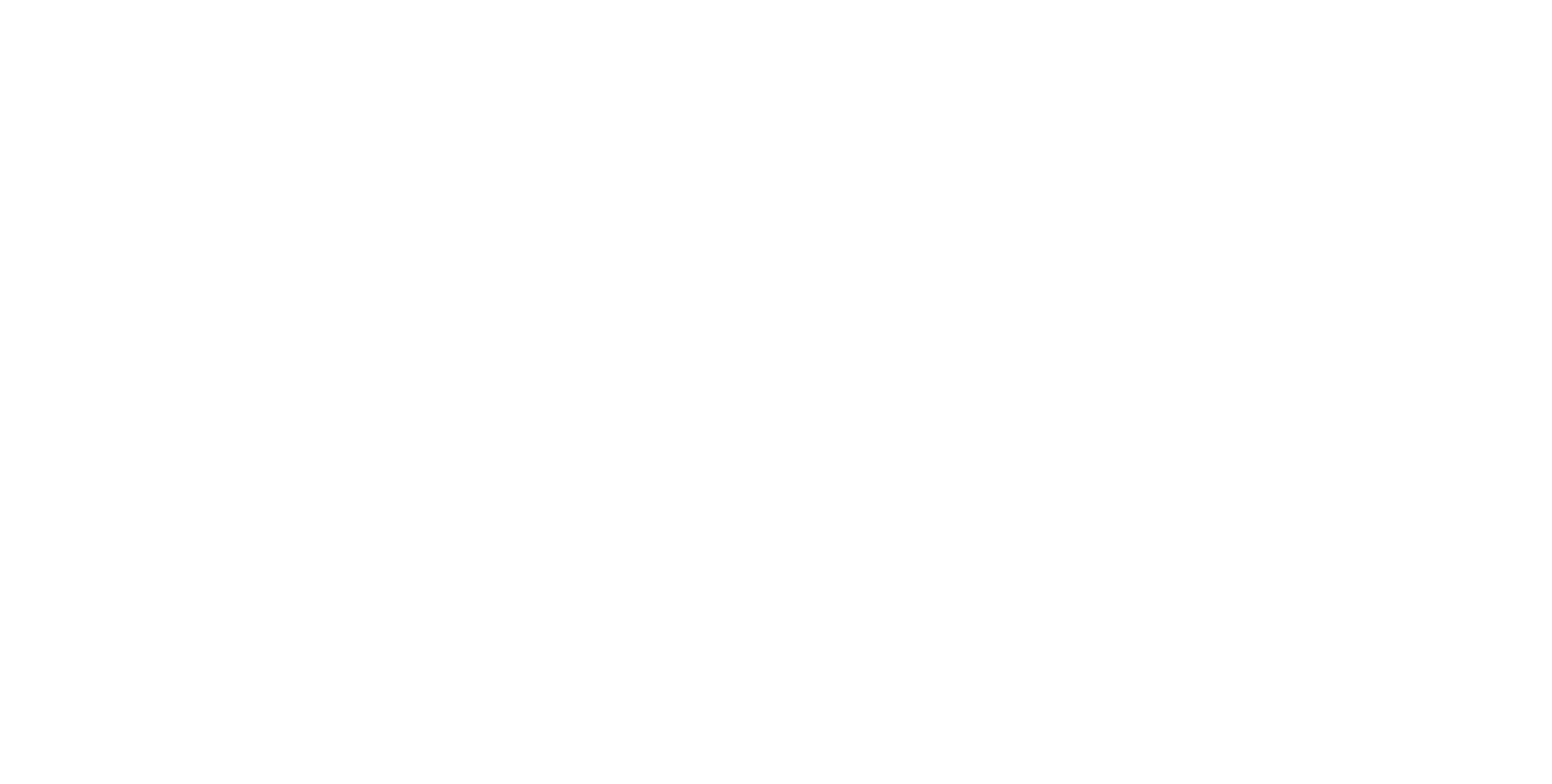scroll, scrollTop: 0, scrollLeft: 0, axis: both 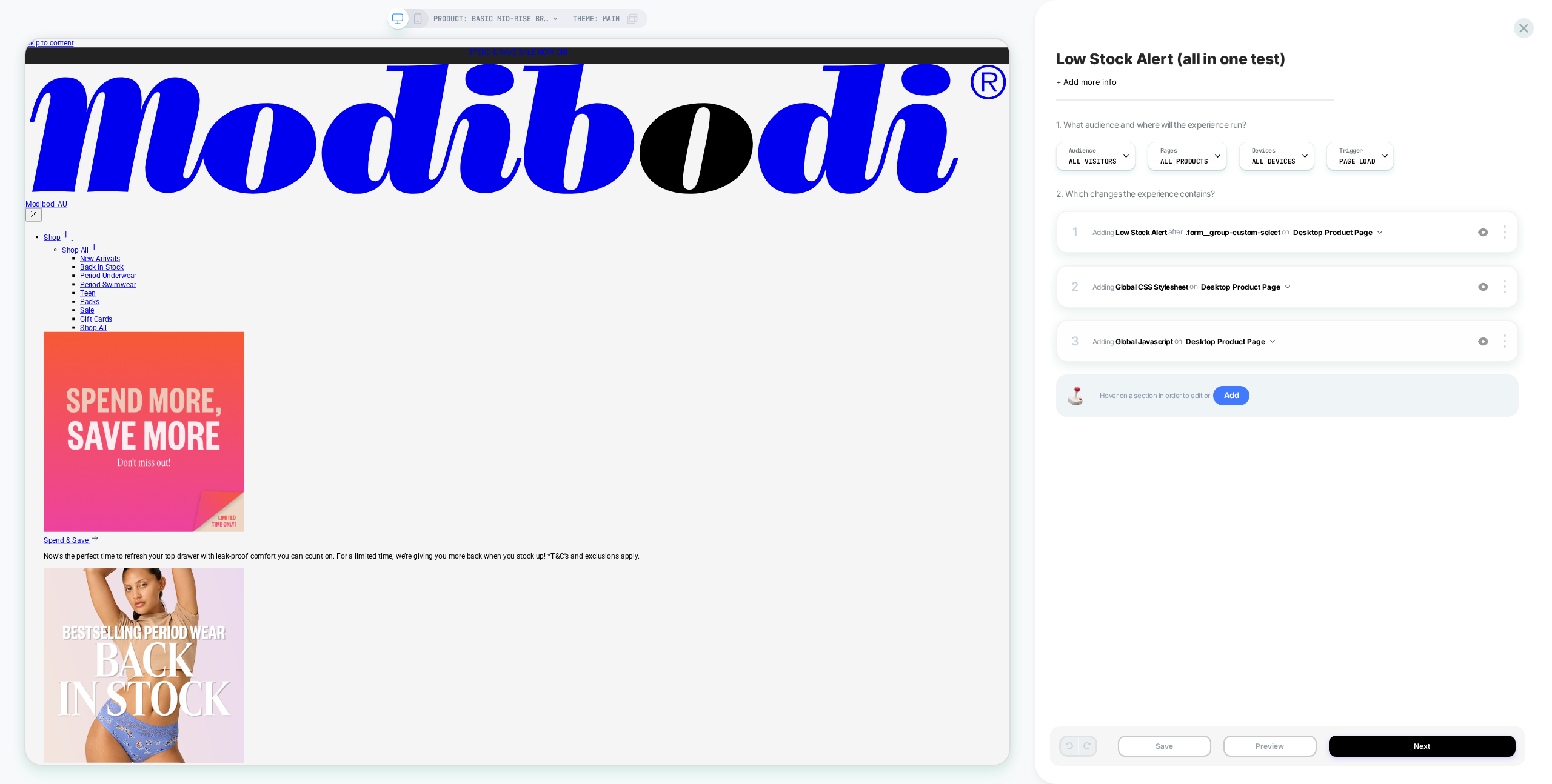 click on "3 Adding   Global Javascript   on Desktop Product Page Copy to   Mobile Target   All Devices Delete" at bounding box center [1287, 341] 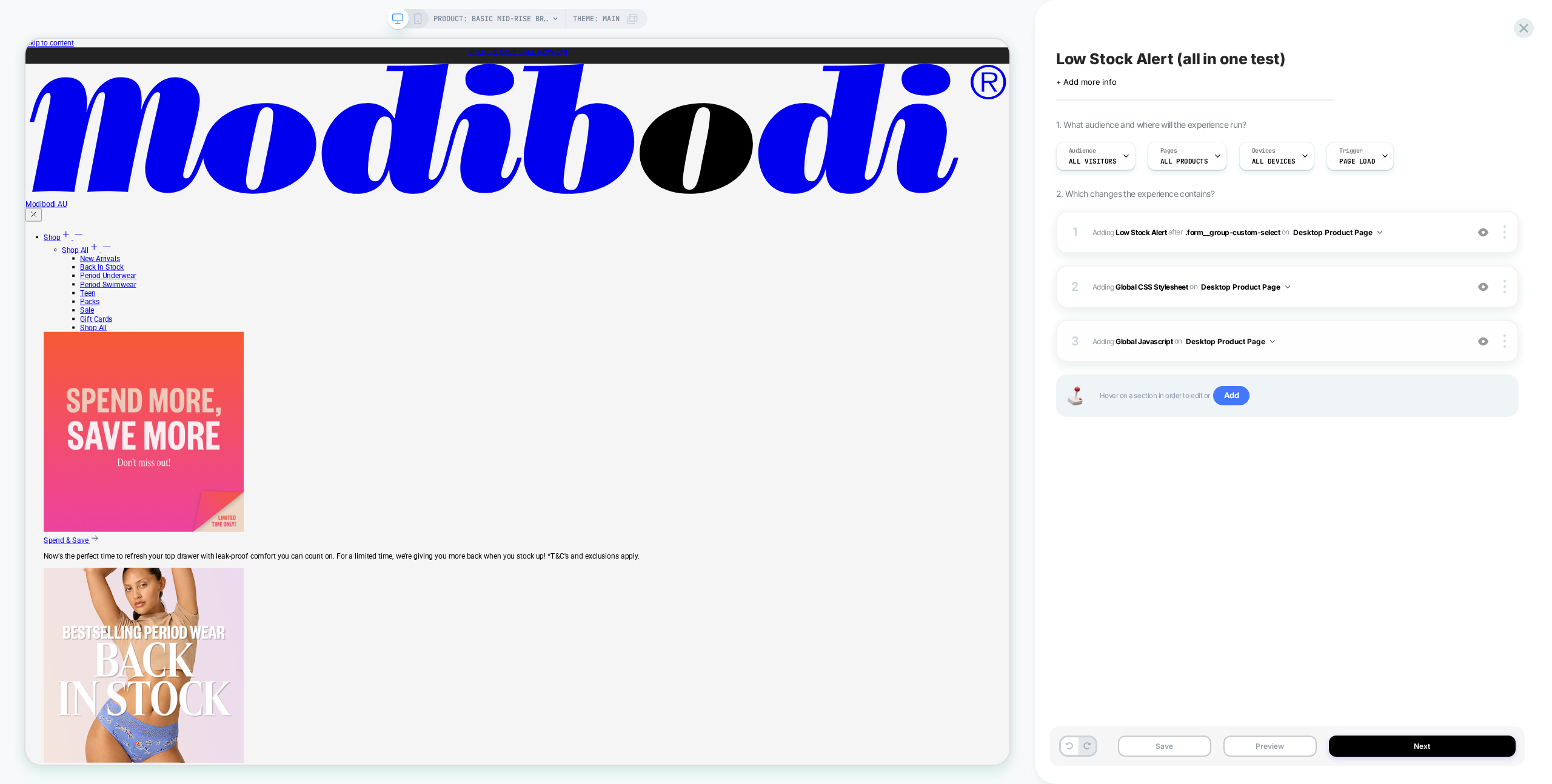 click on "Adding   Global Javascript   on Desktop Product Page" at bounding box center [1277, 341] 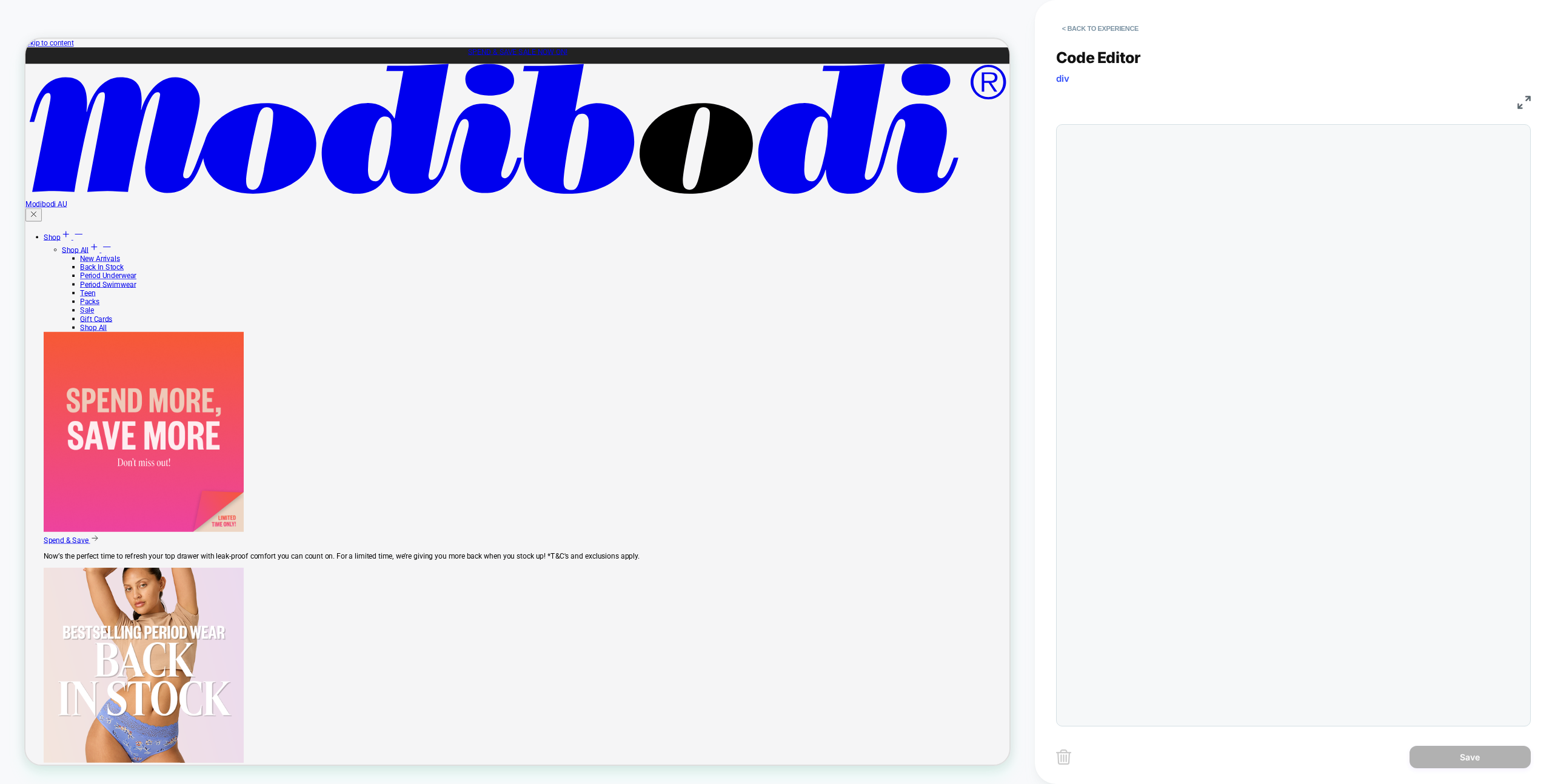 scroll, scrollTop: 0, scrollLeft: 0, axis: both 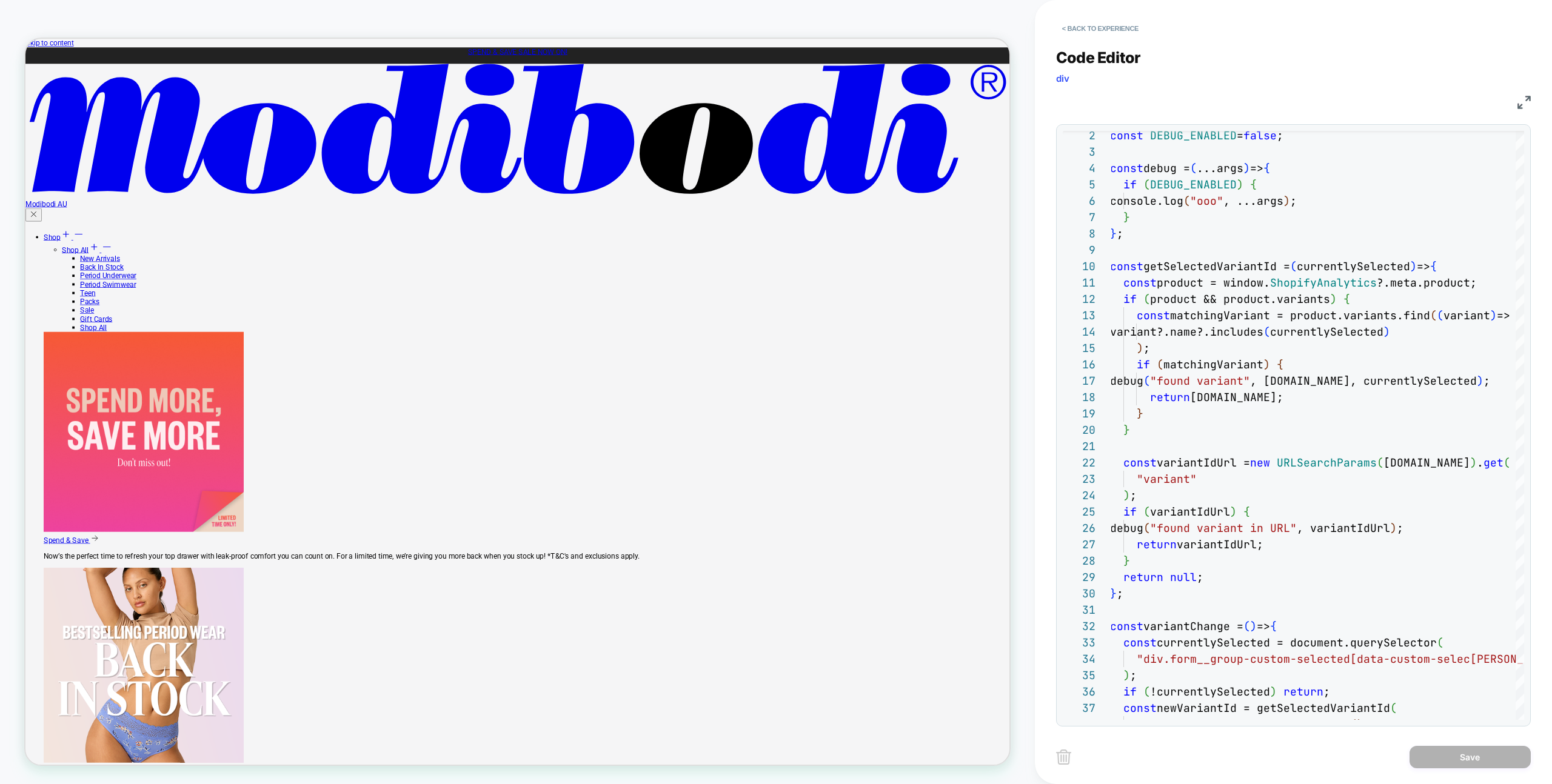 click at bounding box center [1524, 102] 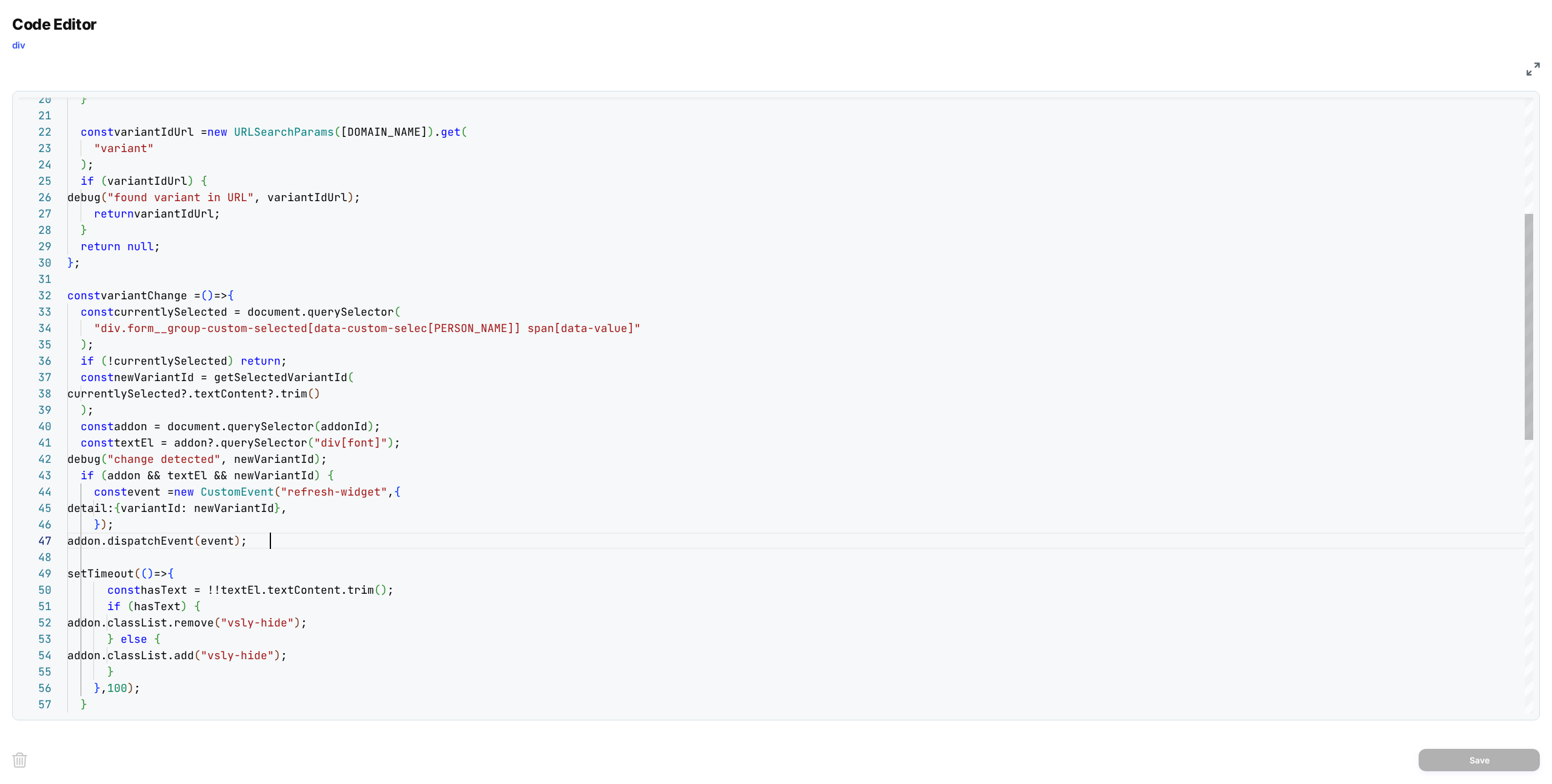 click on "const  newVariantId = getSelectedVariantId (     currentlySelected?.textContent?.trim ( )    if   ( !currentlySelected )   return ;    ) ;      "div.form__group-custom-selected[data-custom-selec [PERSON_NAME]] span[data-value]"    const  currentlySelected = document.querySelector ( const  variantChange =  ( )  =>  { } ;    return   null ;    }      return  variantIdUrl;     debug ( "found variant in URL" , variantIdUrl ) ;    if   ( variantIdUrl )   {    ) ;      "variant"    const  variantIdUrl =  new   URLSearchParams ( [DOMAIN_NAME] ) . get (    }    ) ;    const  addon = document.querySelector ( addonId ) ;    const  textEl = addon?.querySelector ( "div[font]" ) ;   debug ( "change detected" , newVariantId ) ;    if   ( addon && textEl && newVariantId )   {      const  event =  new   CustomEvent ( "refresh-widget" ,  {       detail:  {  variantId: newVariantId  } ,      } ) ; ( event ) ; ( (" at bounding box center [800, 620] 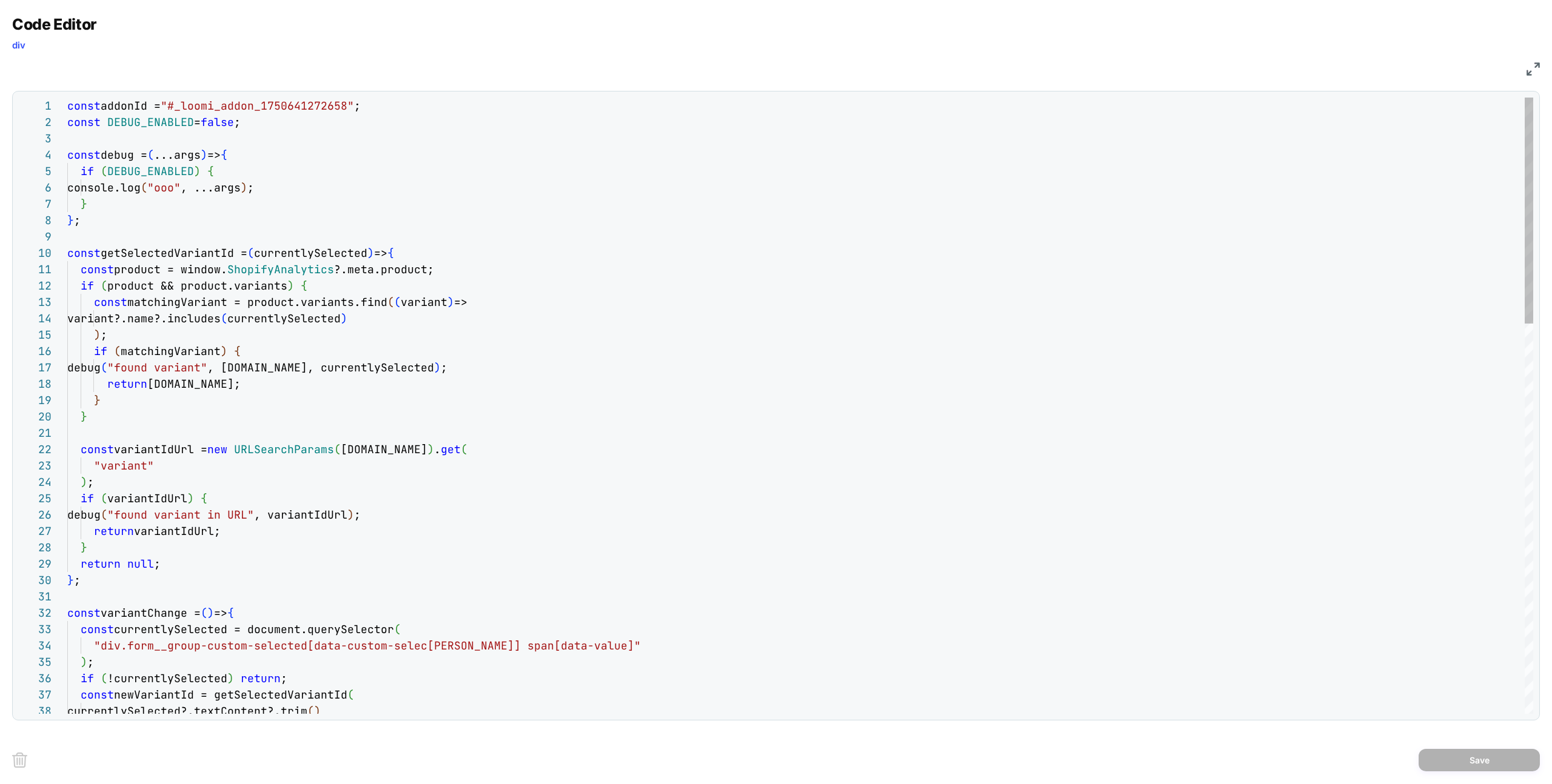 type on "**********" 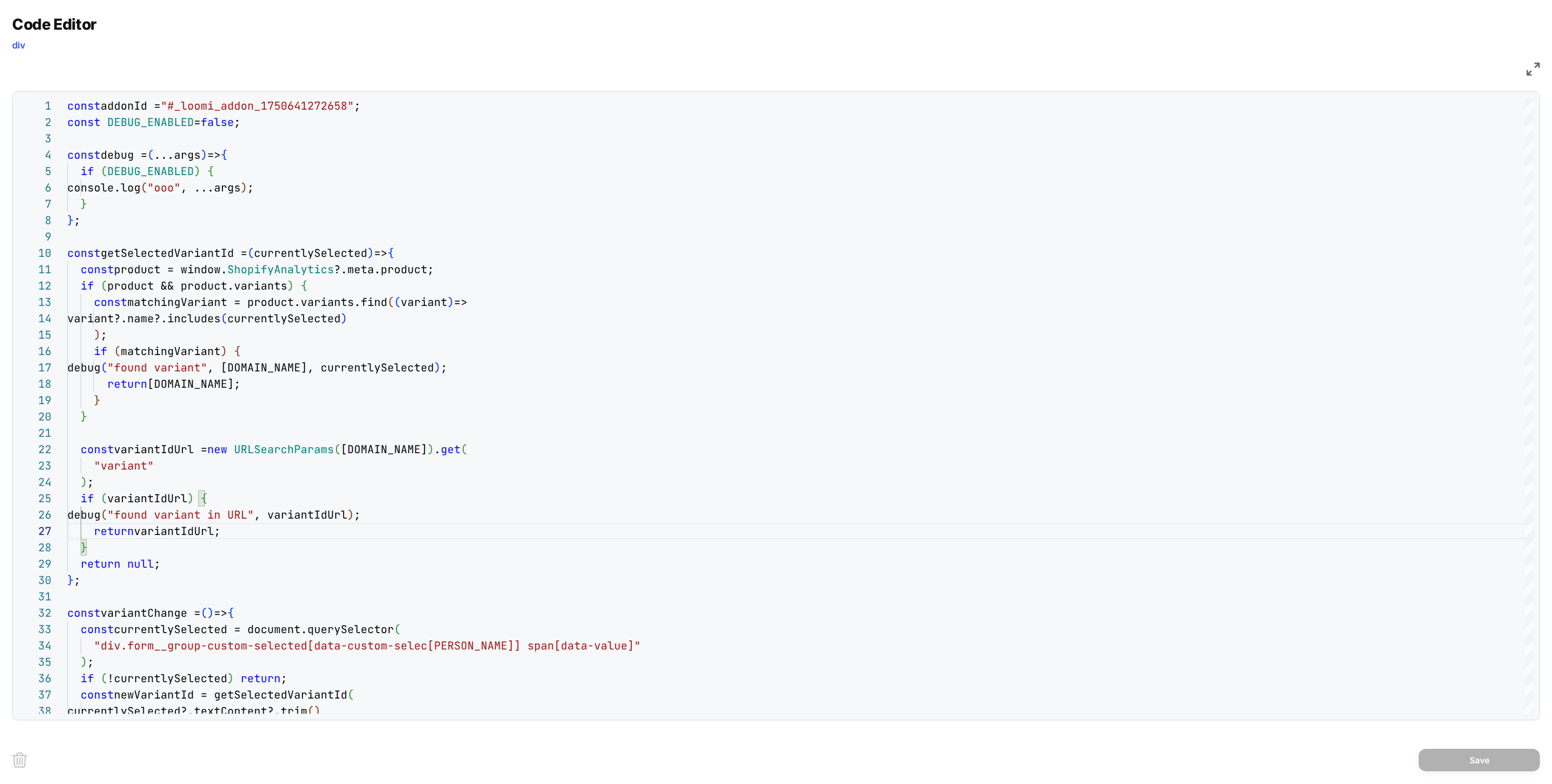 click on "JS" at bounding box center [776, 67] 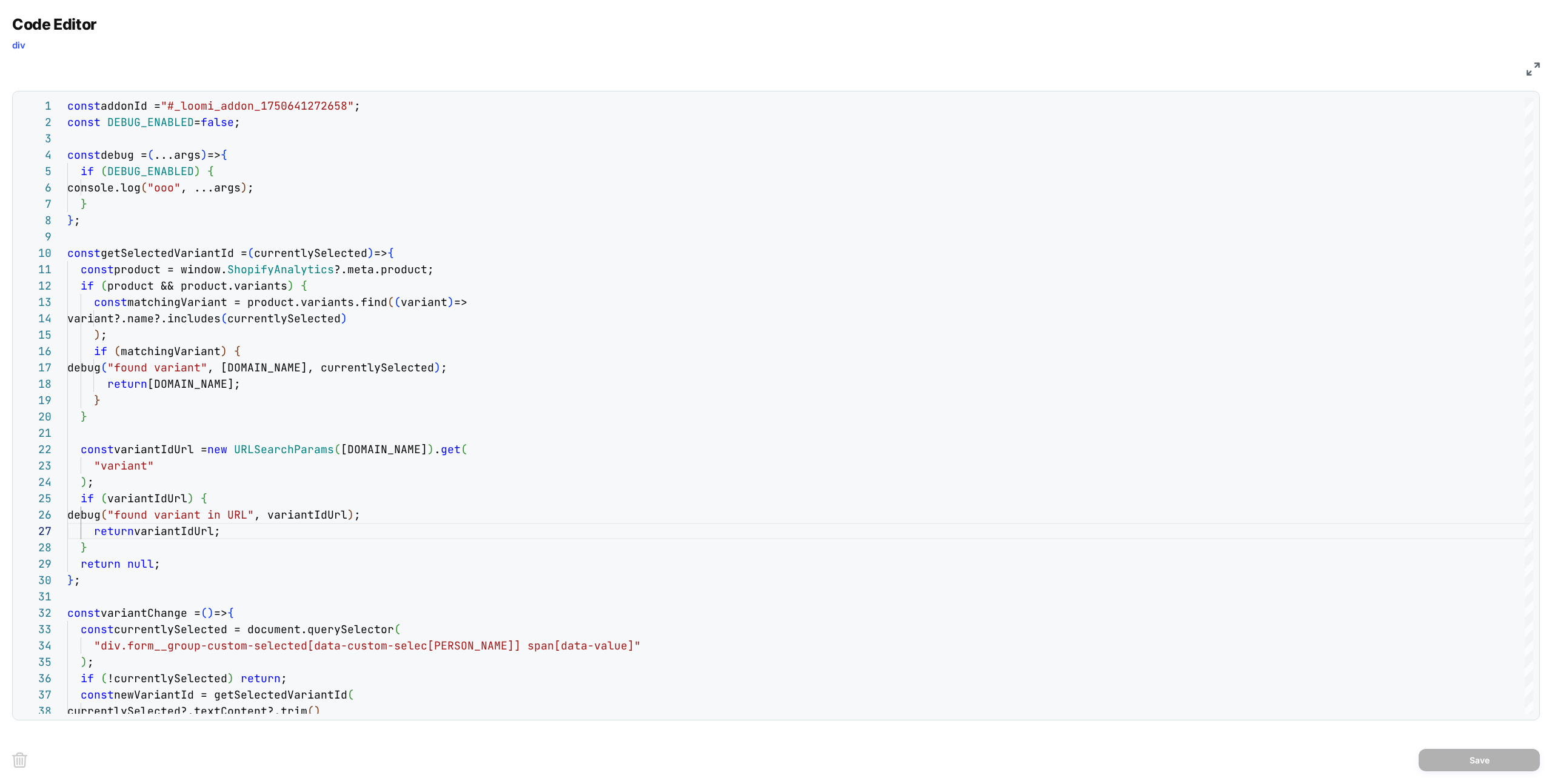 click at bounding box center [1533, 69] 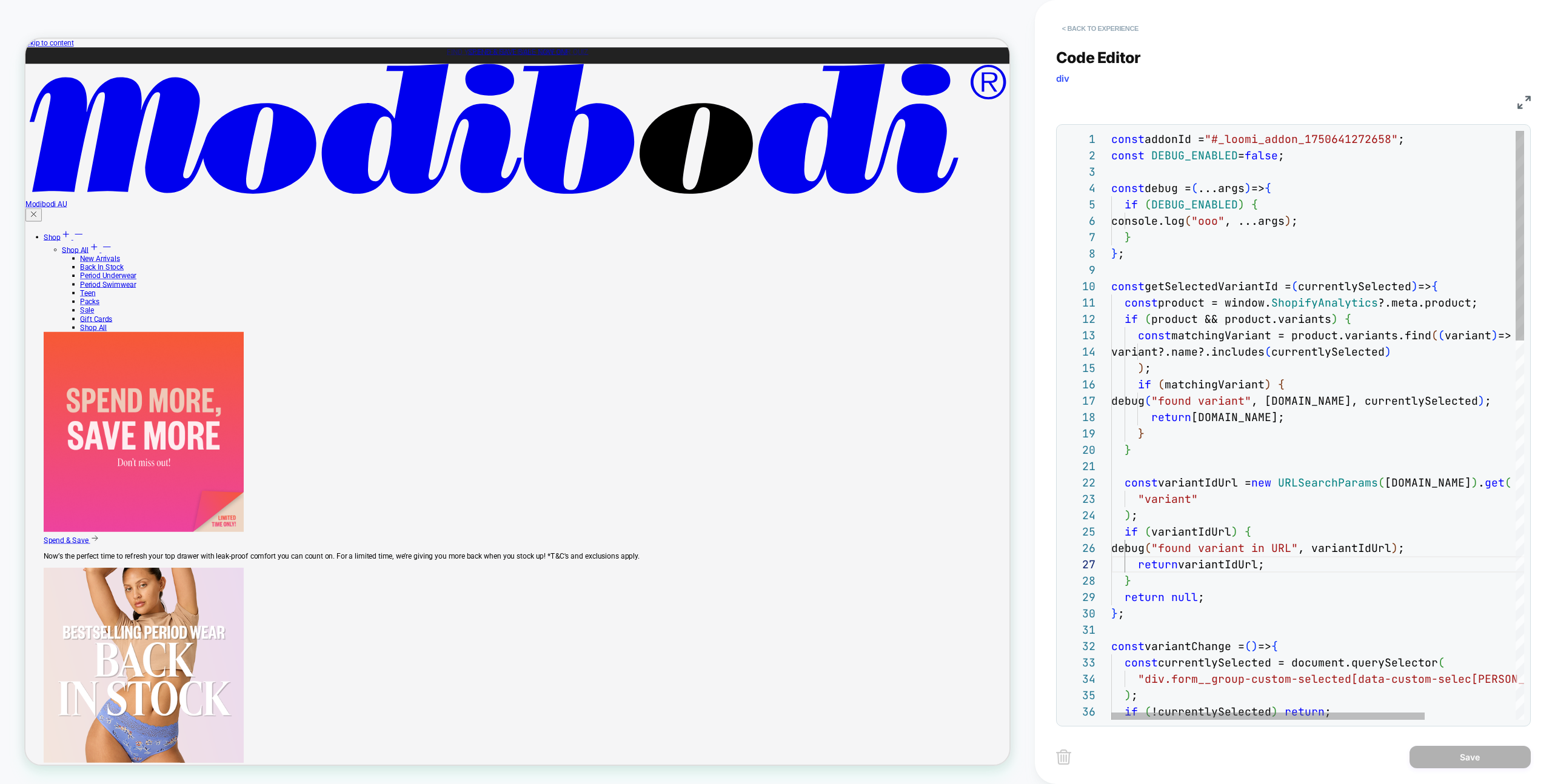 click on "< Back to experience" at bounding box center [1100, 28] 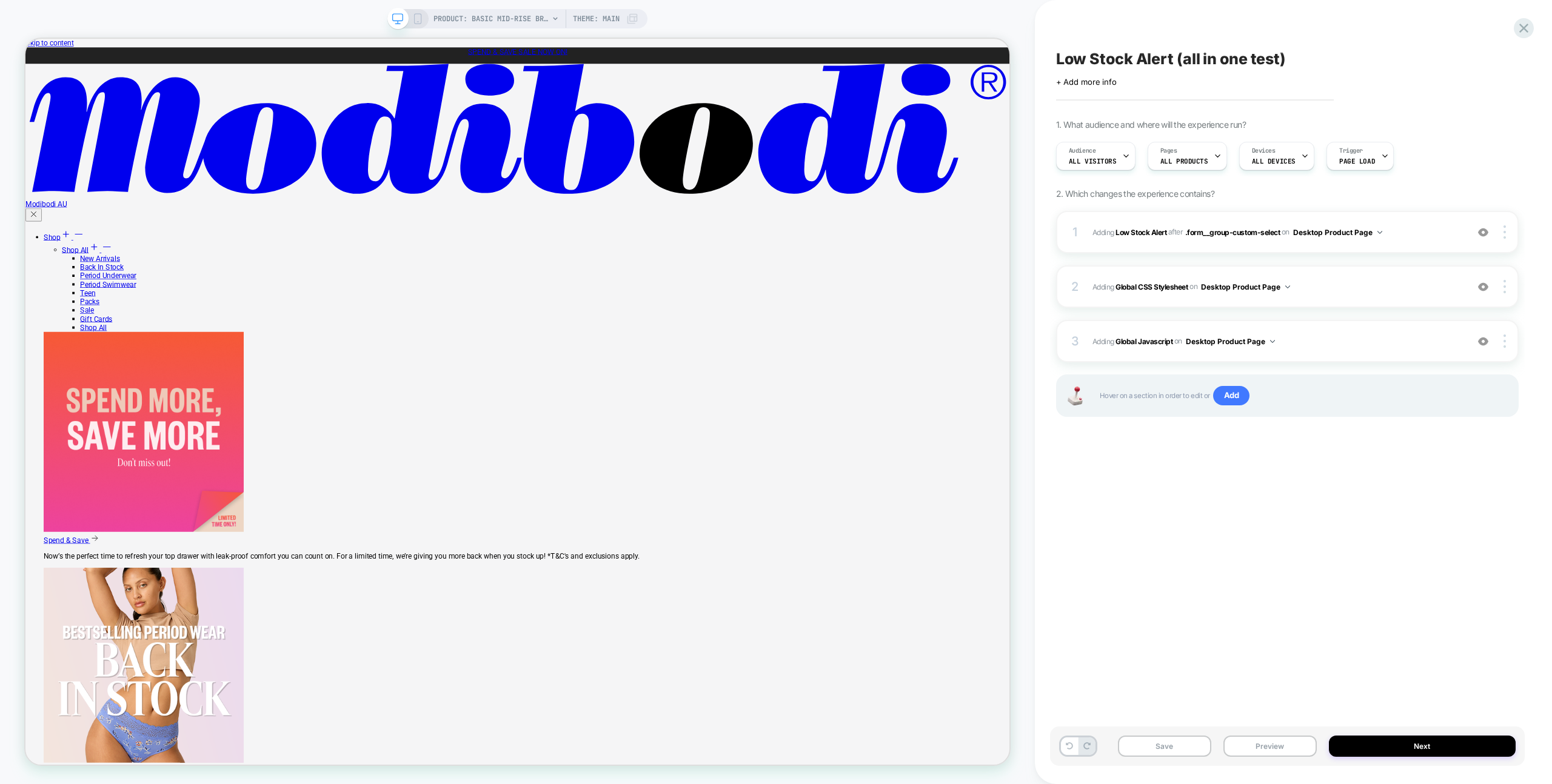 click on "Save Preview Next" at bounding box center [1287, 746] 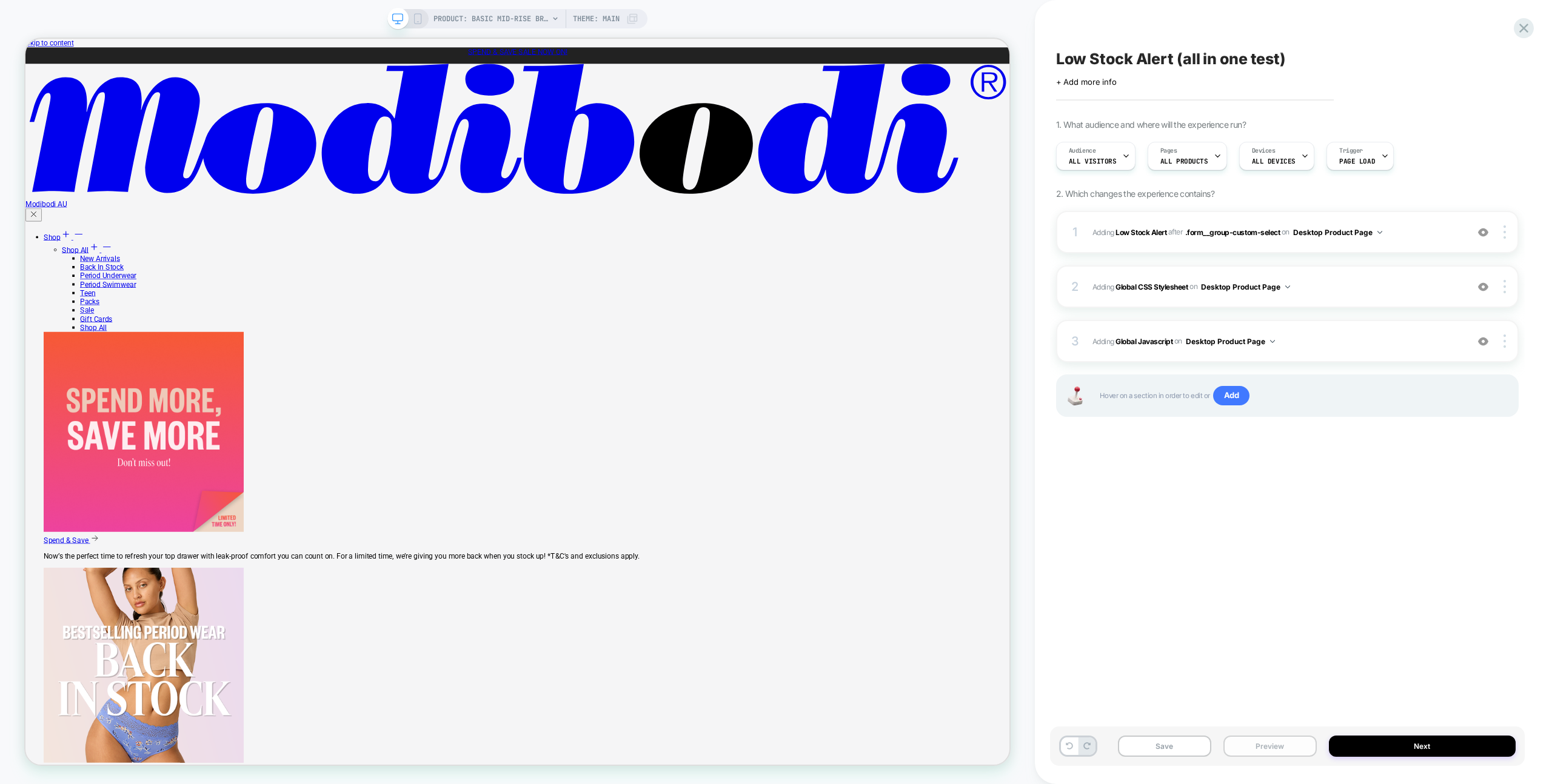 click on "Preview" at bounding box center [1270, 746] 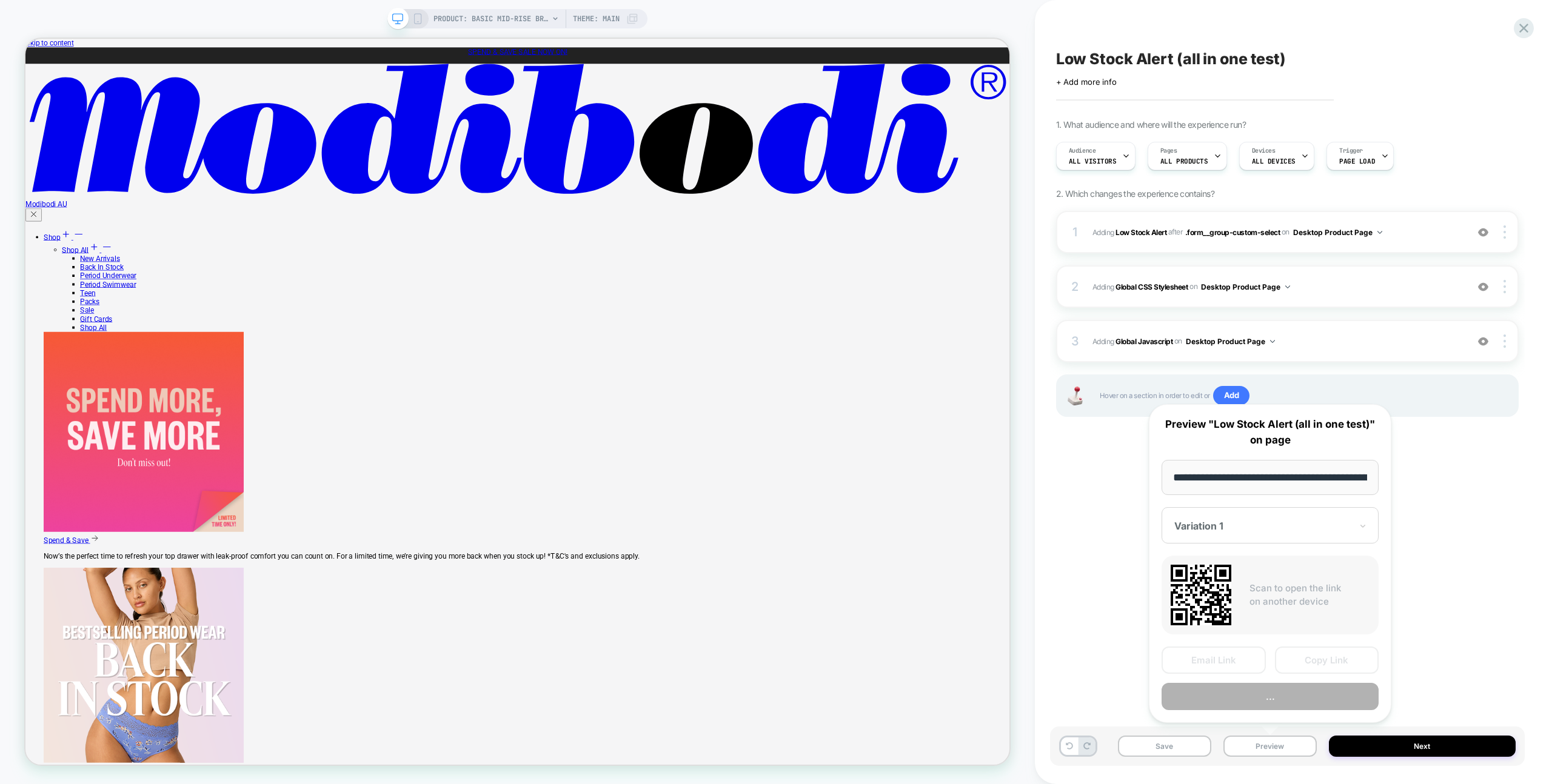 scroll, scrollTop: 0, scrollLeft: 253, axis: horizontal 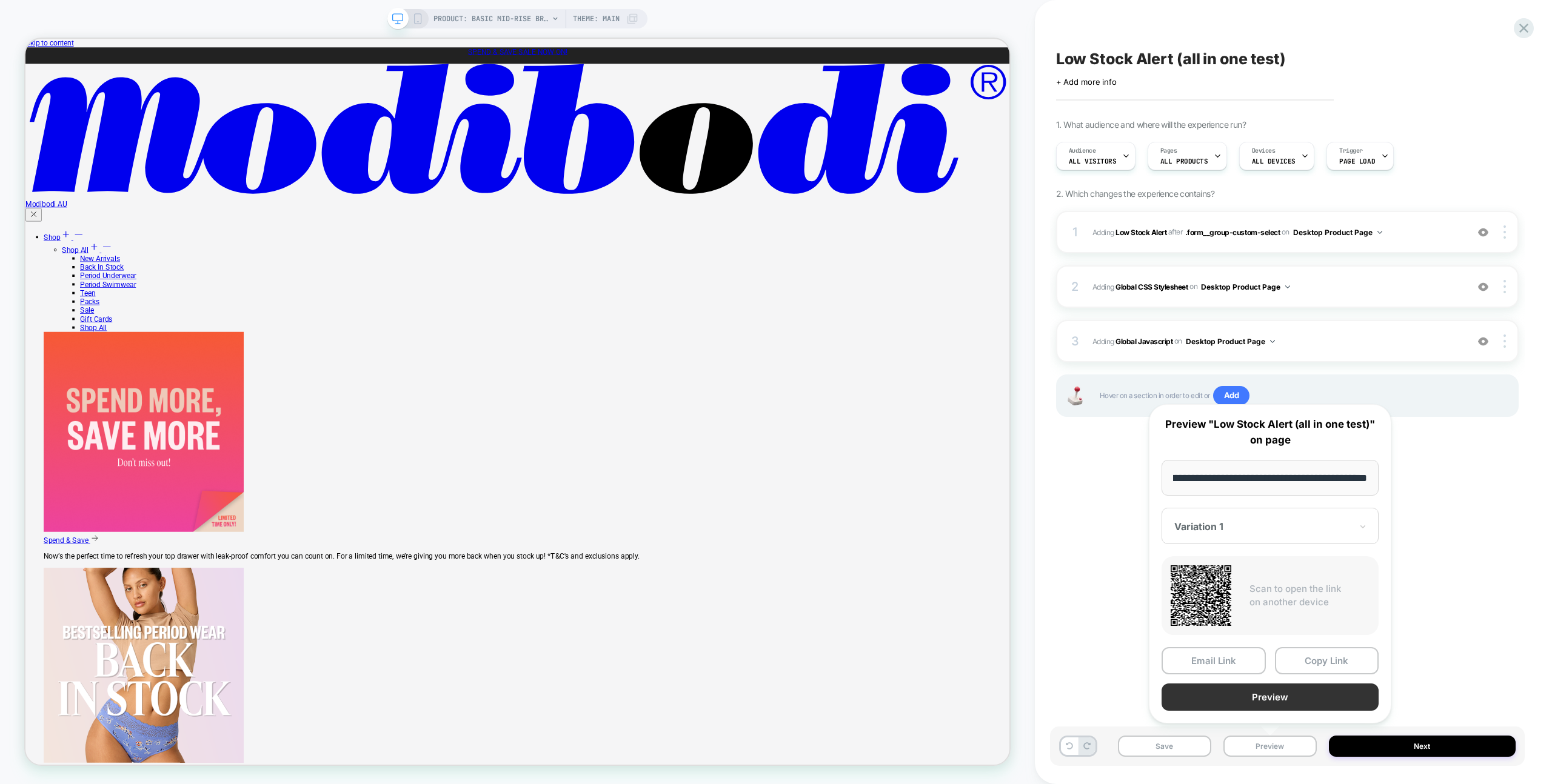 click on "Preview" at bounding box center [1270, 697] 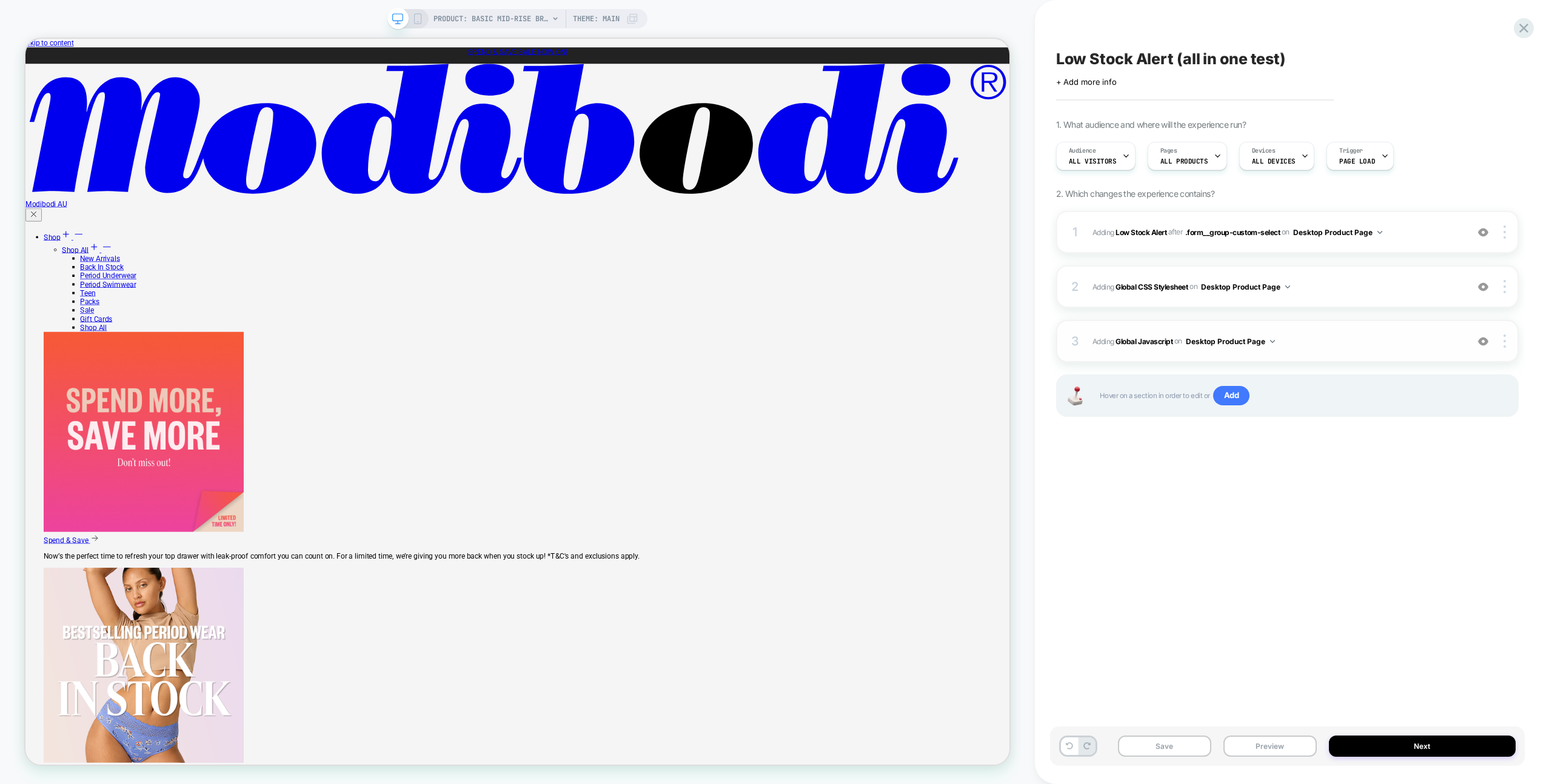 click on "3 Adding   Global Javascript   on Desktop Product Page Add Before Add After Copy to   Mobile Target   All Devices Delete" at bounding box center (1287, 341) 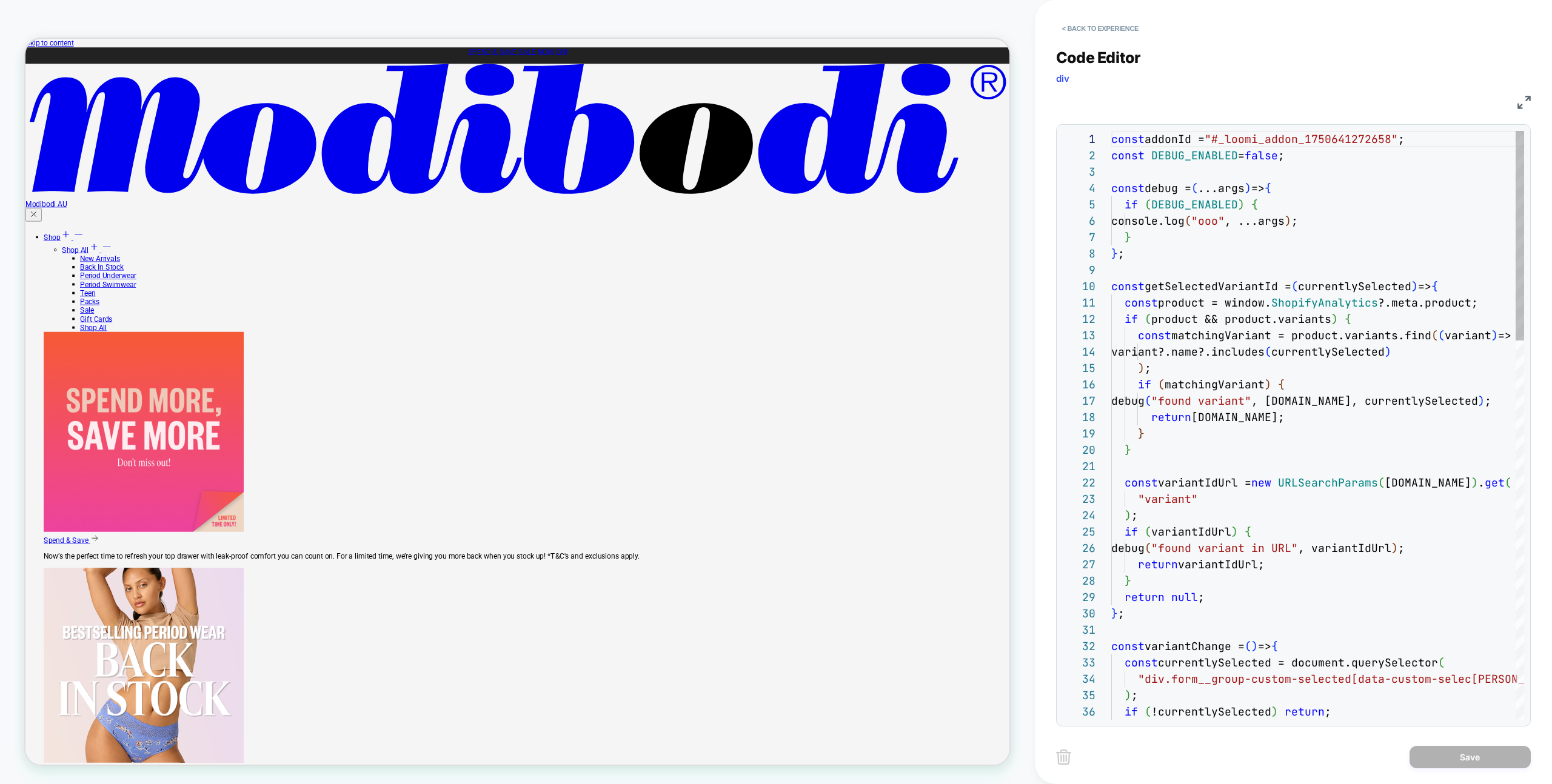 scroll, scrollTop: 164, scrollLeft: 0, axis: vertical 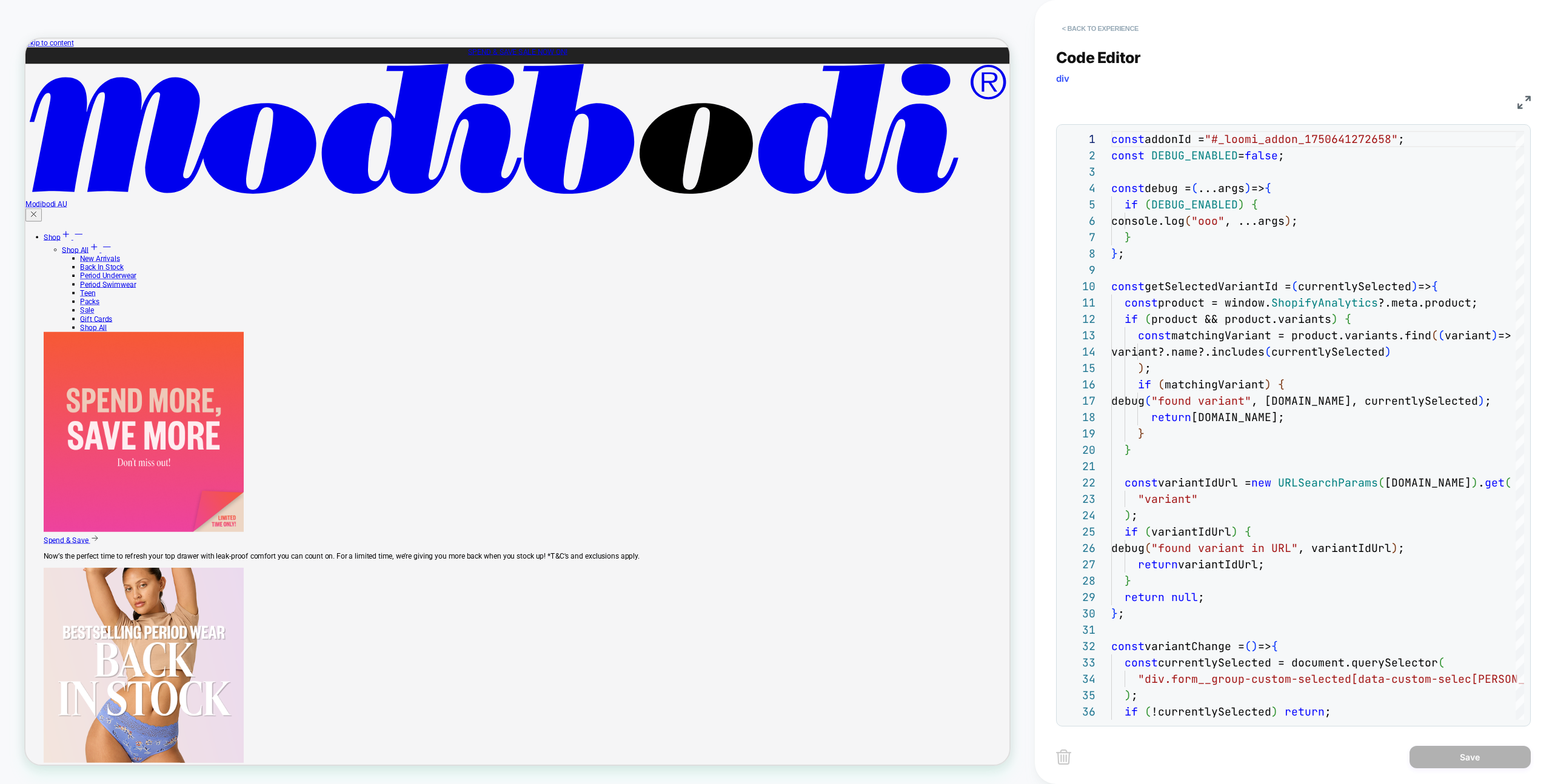 click on "< Back to experience" at bounding box center [1100, 28] 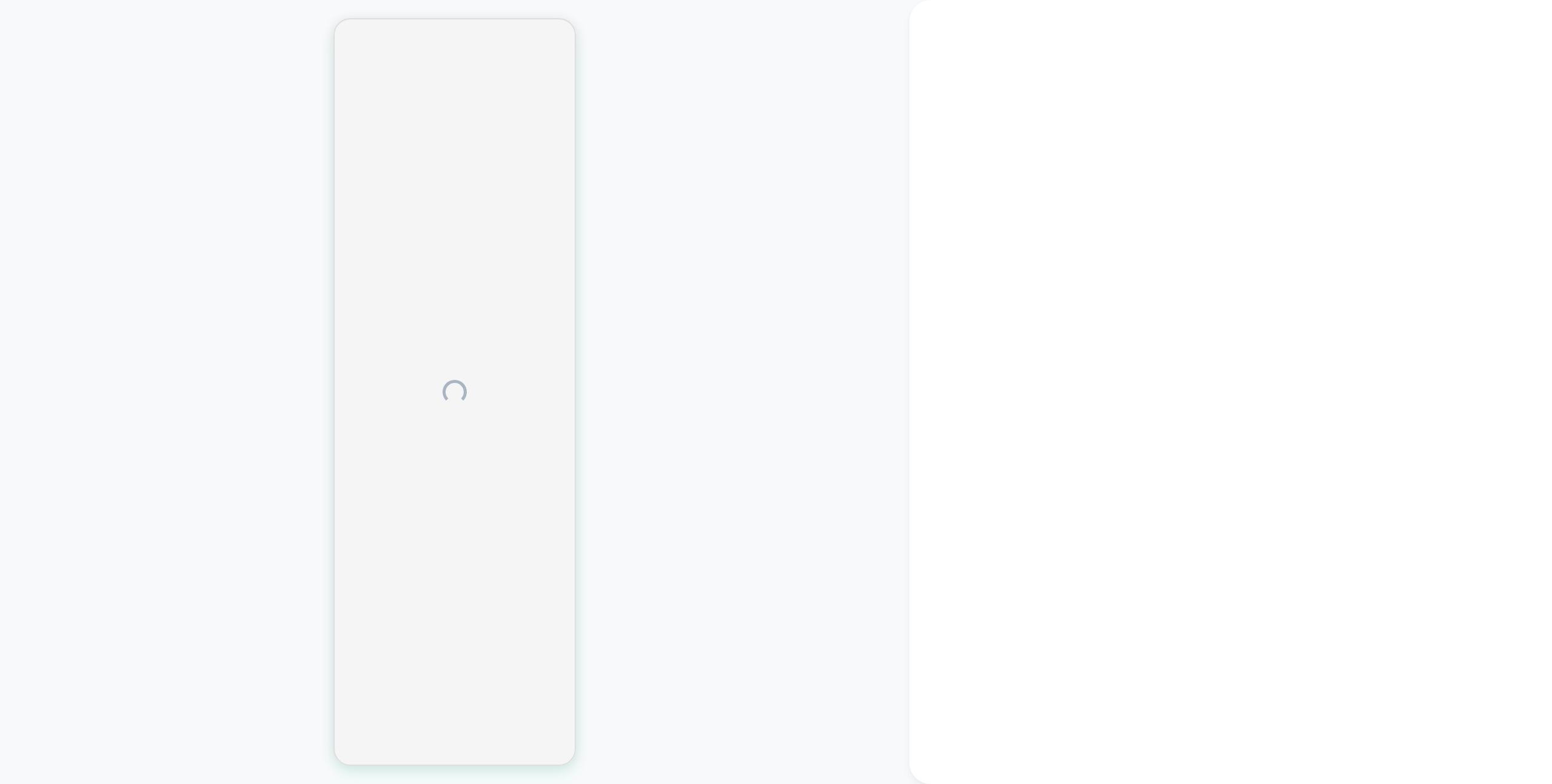 scroll, scrollTop: 0, scrollLeft: 0, axis: both 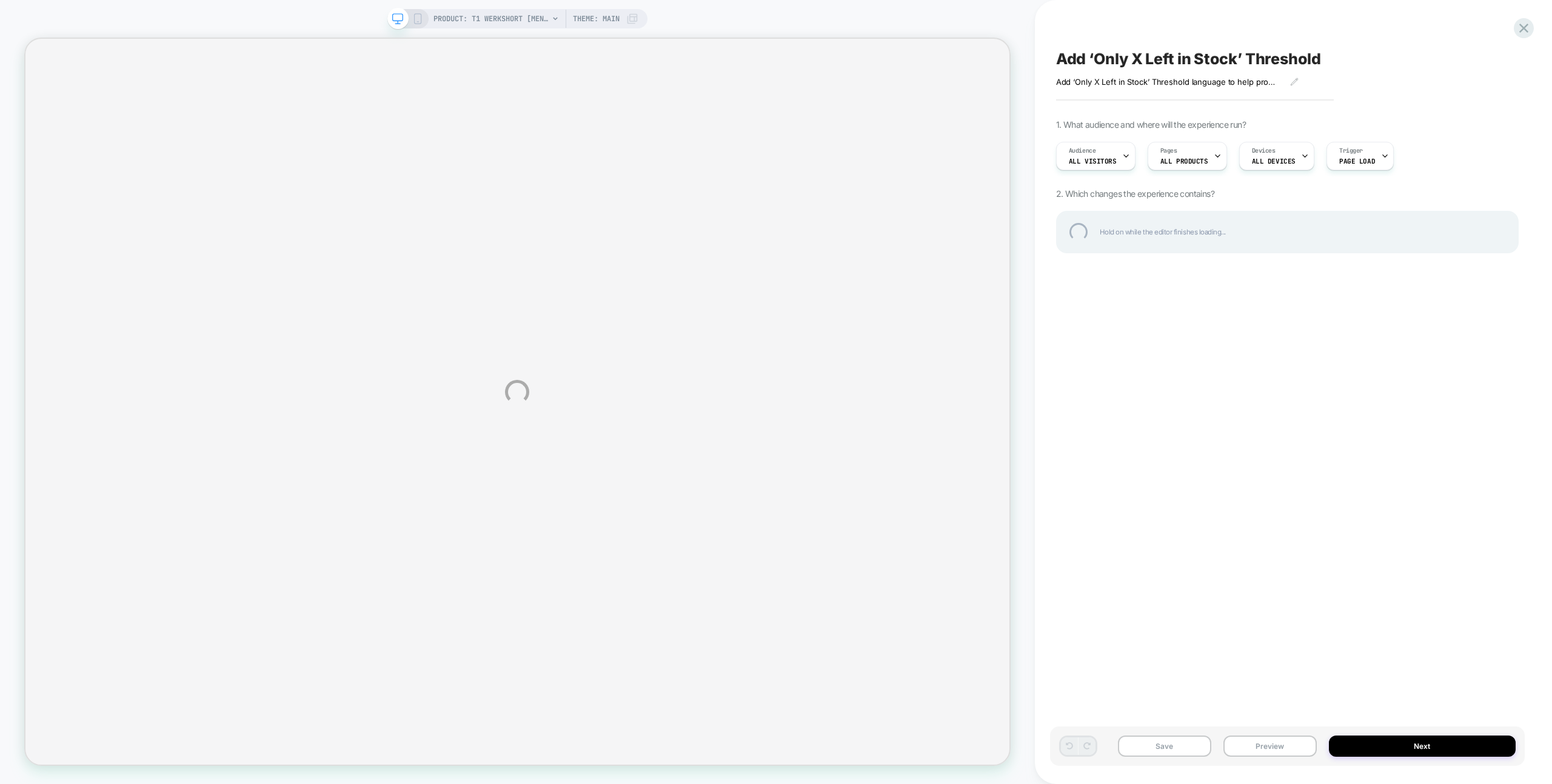 click on "PRODUCT: T1 WerkShort [mens] PRODUCT: T1 WerkShort [mens] Theme: MAIN Add ‘Only X Left in Stock’ Threshold Add  ‘Only X Left in Stock’ Threshold language to help promote urgency Click to edit experience details Add ‘Only X Left in Stock’ Threshold language to help promote urgency 1. What audience and where will the experience run? Audience All Visitors Pages ALL PRODUCTS Devices ALL DEVICES Trigger Page Load 2. Which changes the experience contains? Hold on while the editor finishes loading... Save Preview Next" at bounding box center [776, 392] 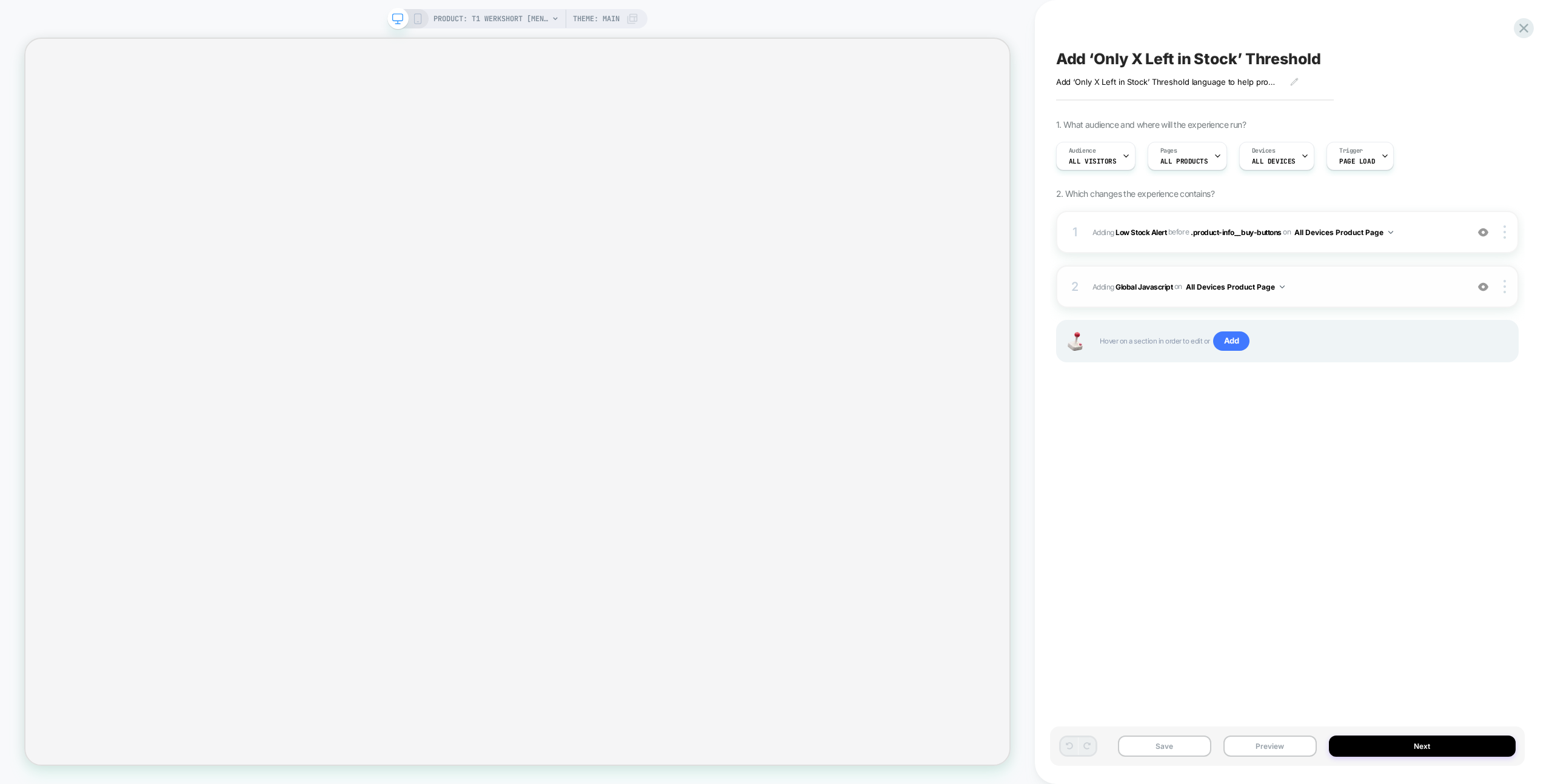 click on "2 Adding   Global Javascript   on All Devices Product Page Add Before Add After Target   Desktop Delete" at bounding box center (1287, 287) 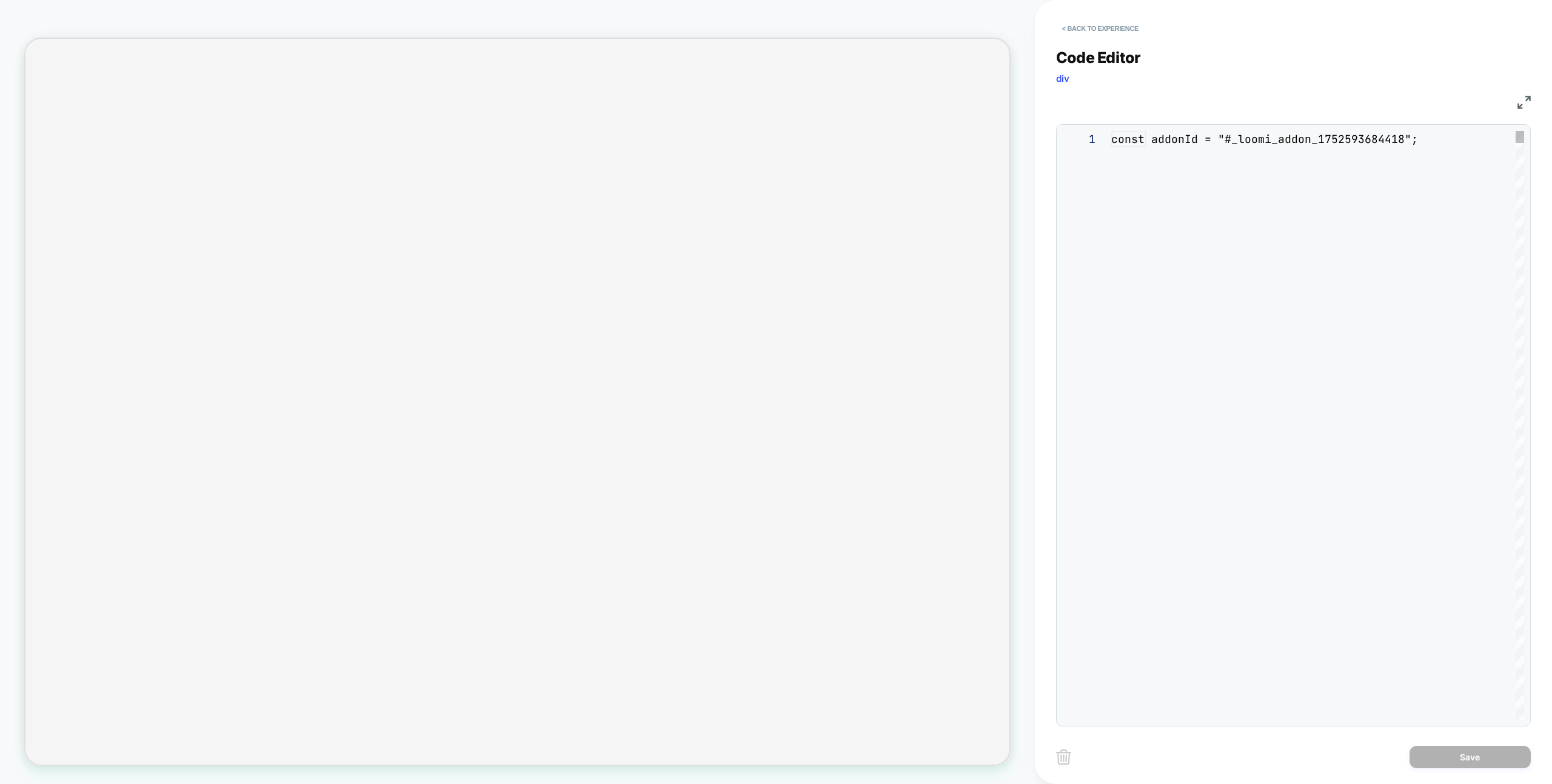 scroll, scrollTop: 164, scrollLeft: 0, axis: vertical 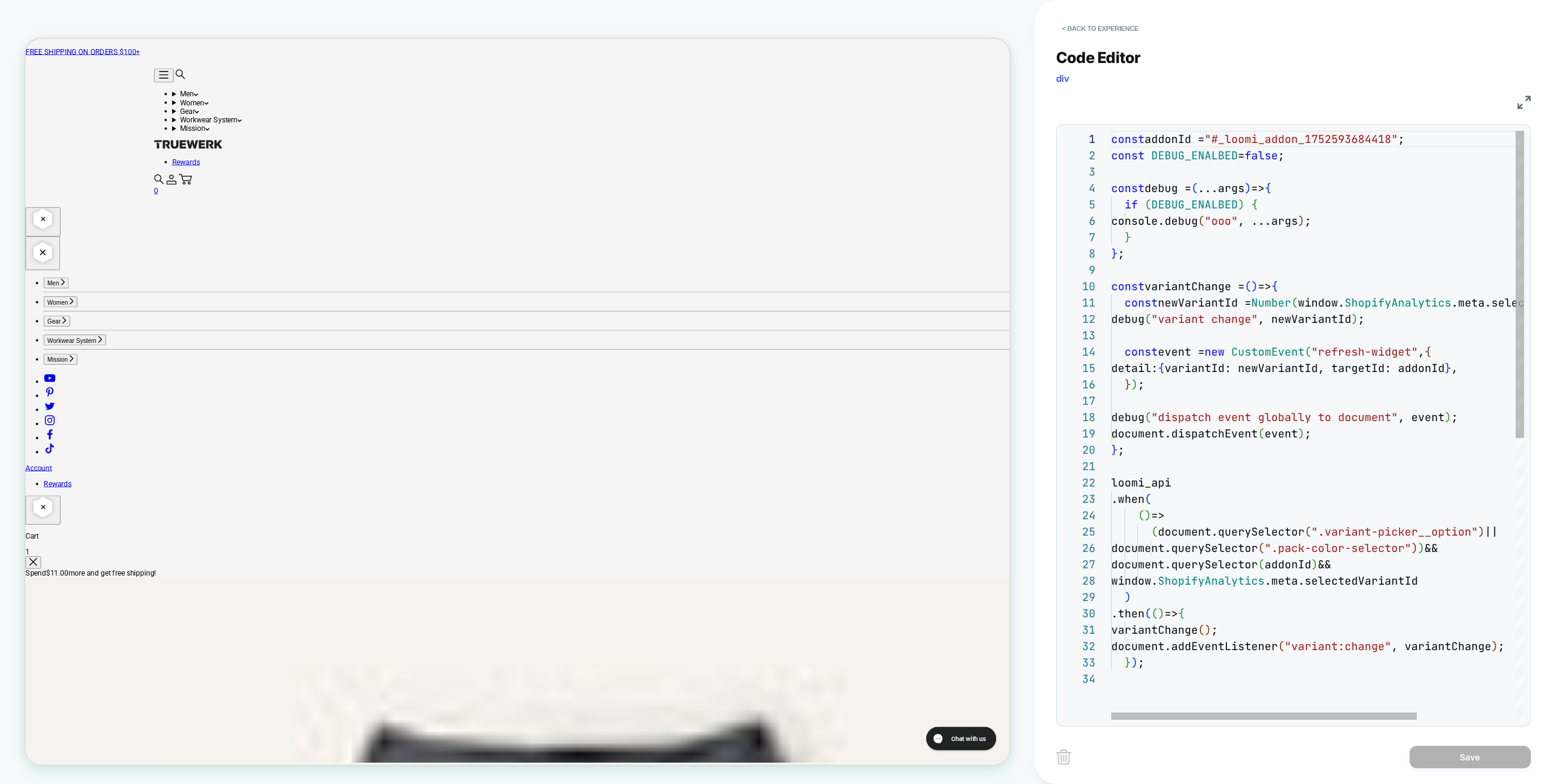 type on "**********" 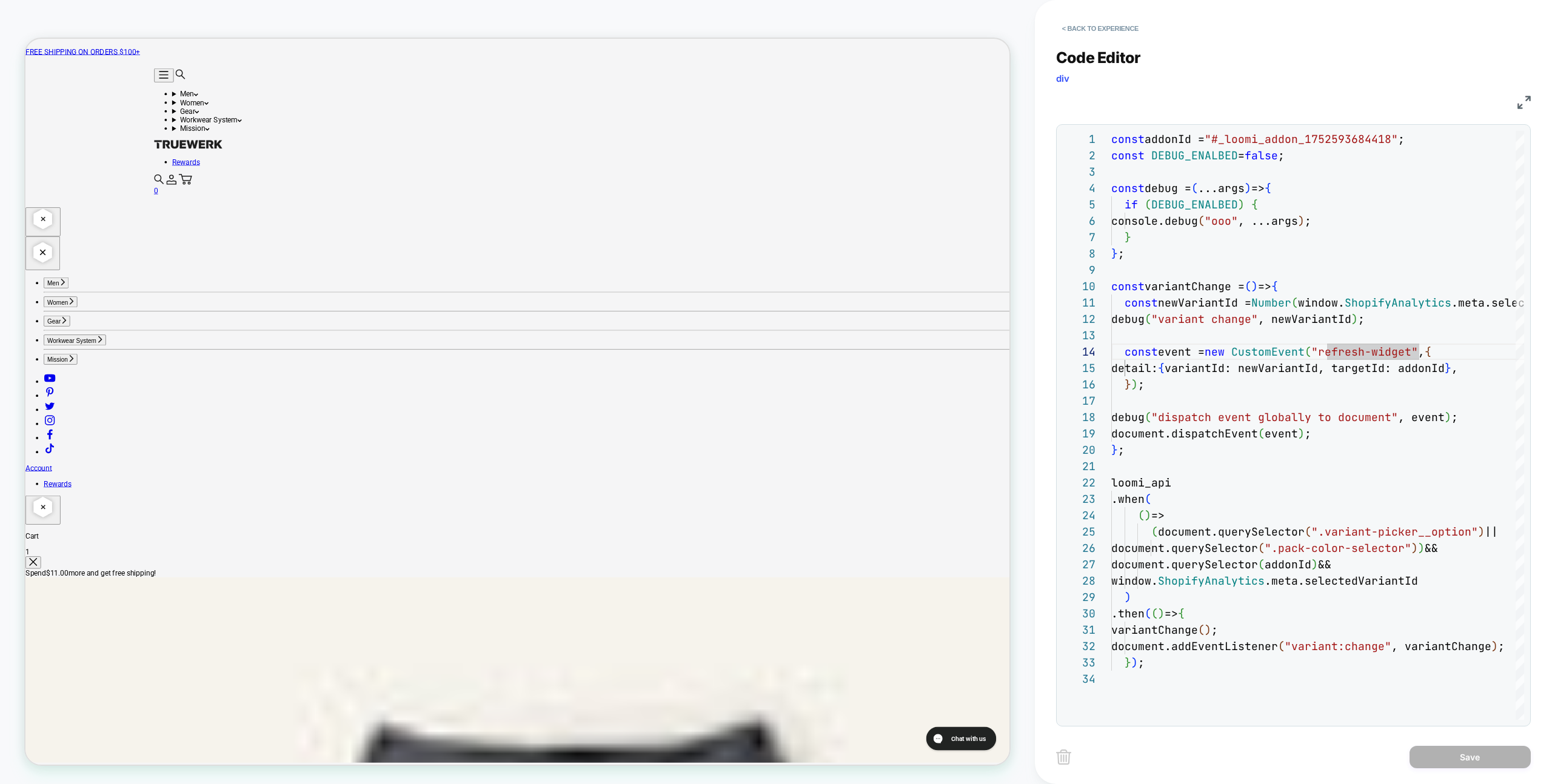 scroll, scrollTop: 0, scrollLeft: 0, axis: both 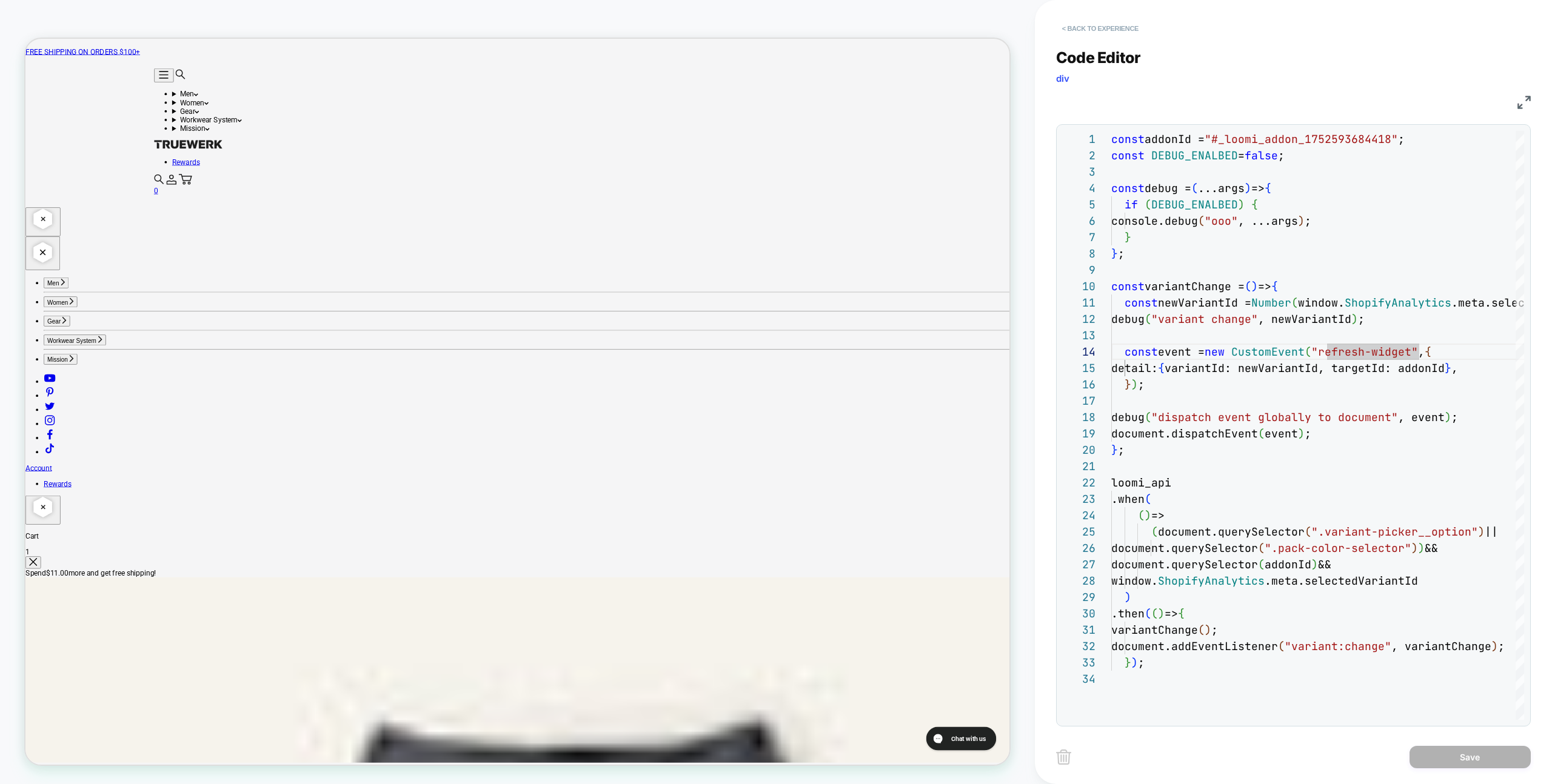 click on "< Back to experience" at bounding box center (1314, 18) 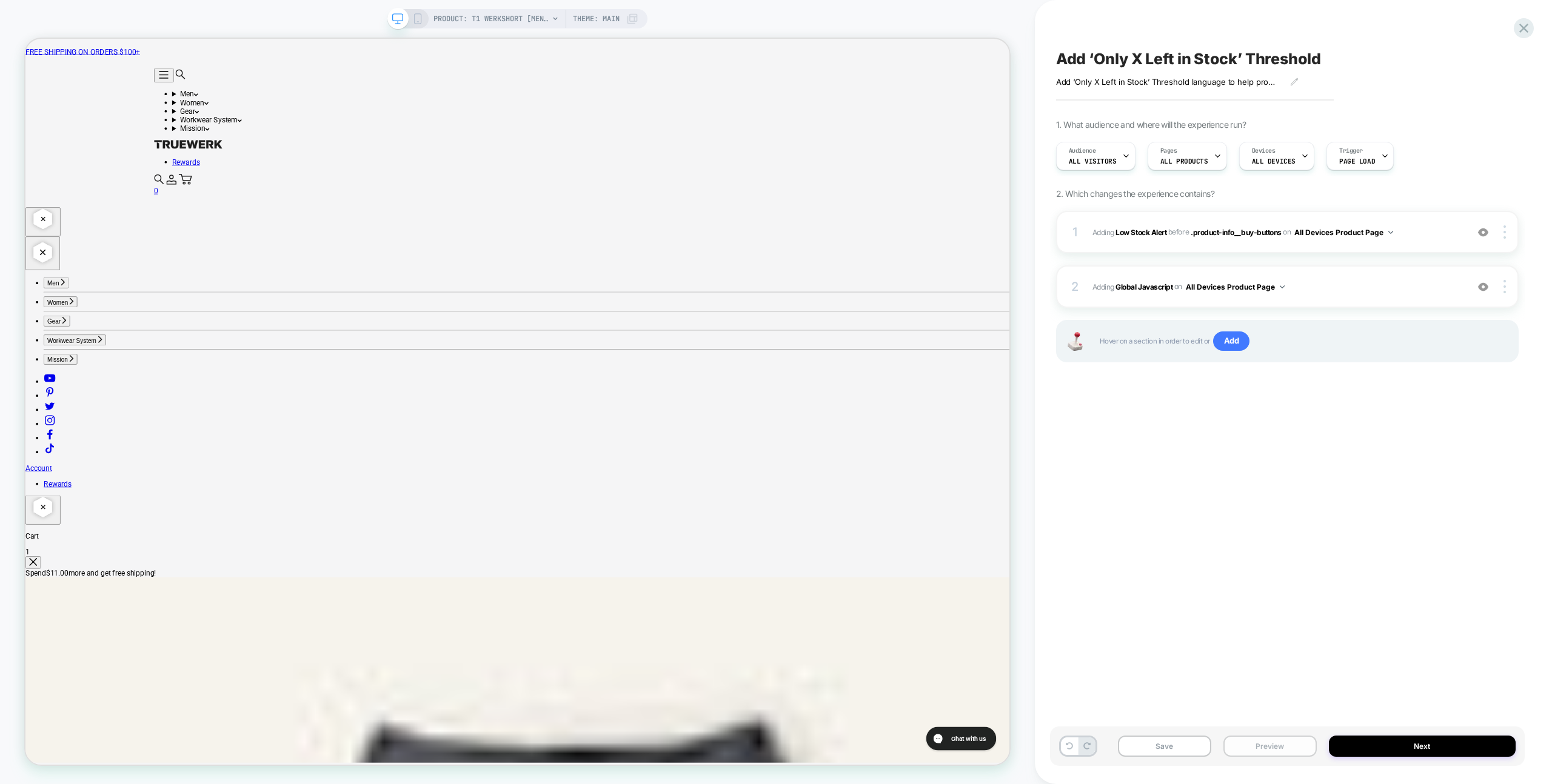 click on "Preview" at bounding box center (1270, 746) 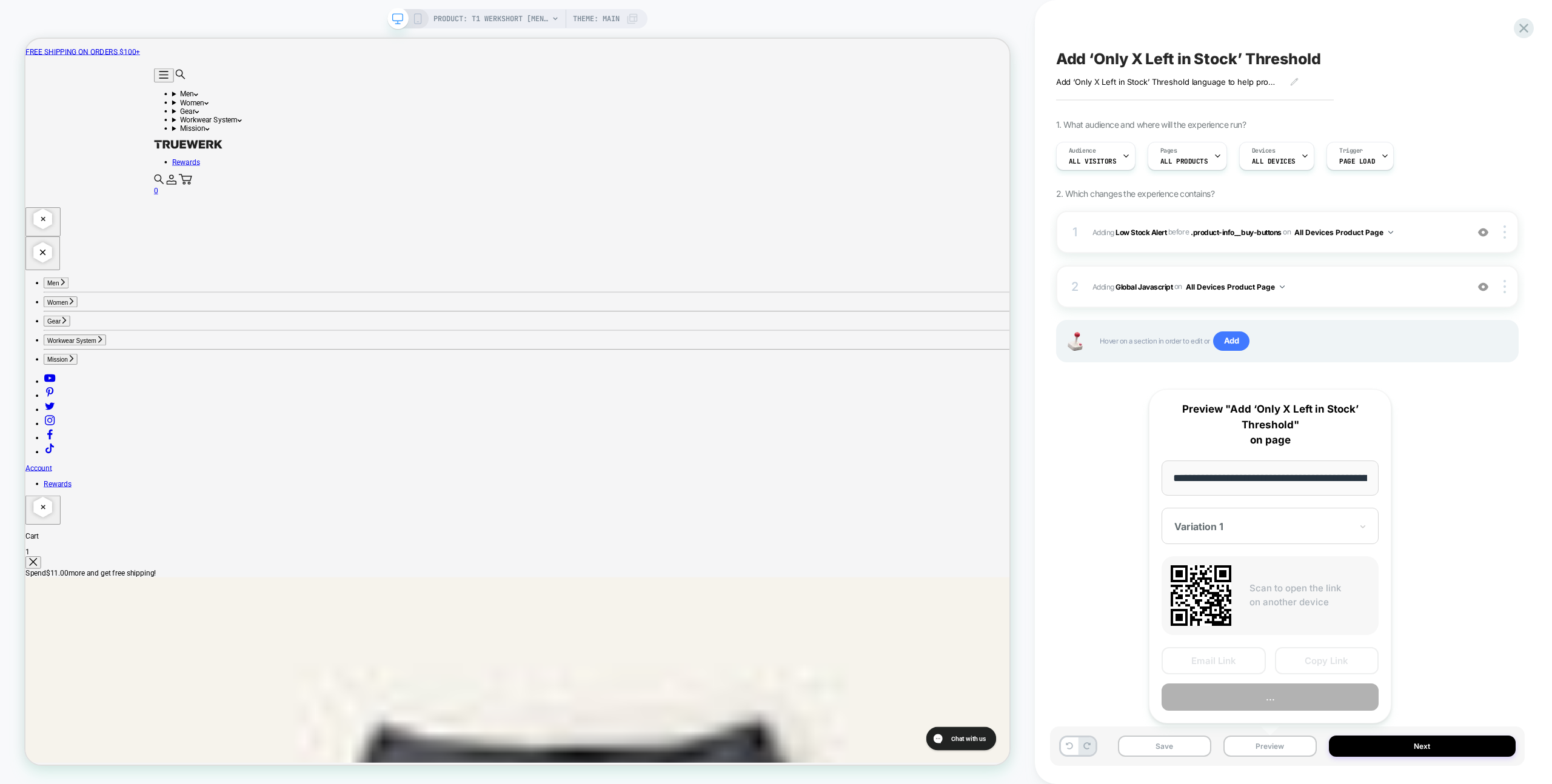 scroll, scrollTop: 0, scrollLeft: 144, axis: horizontal 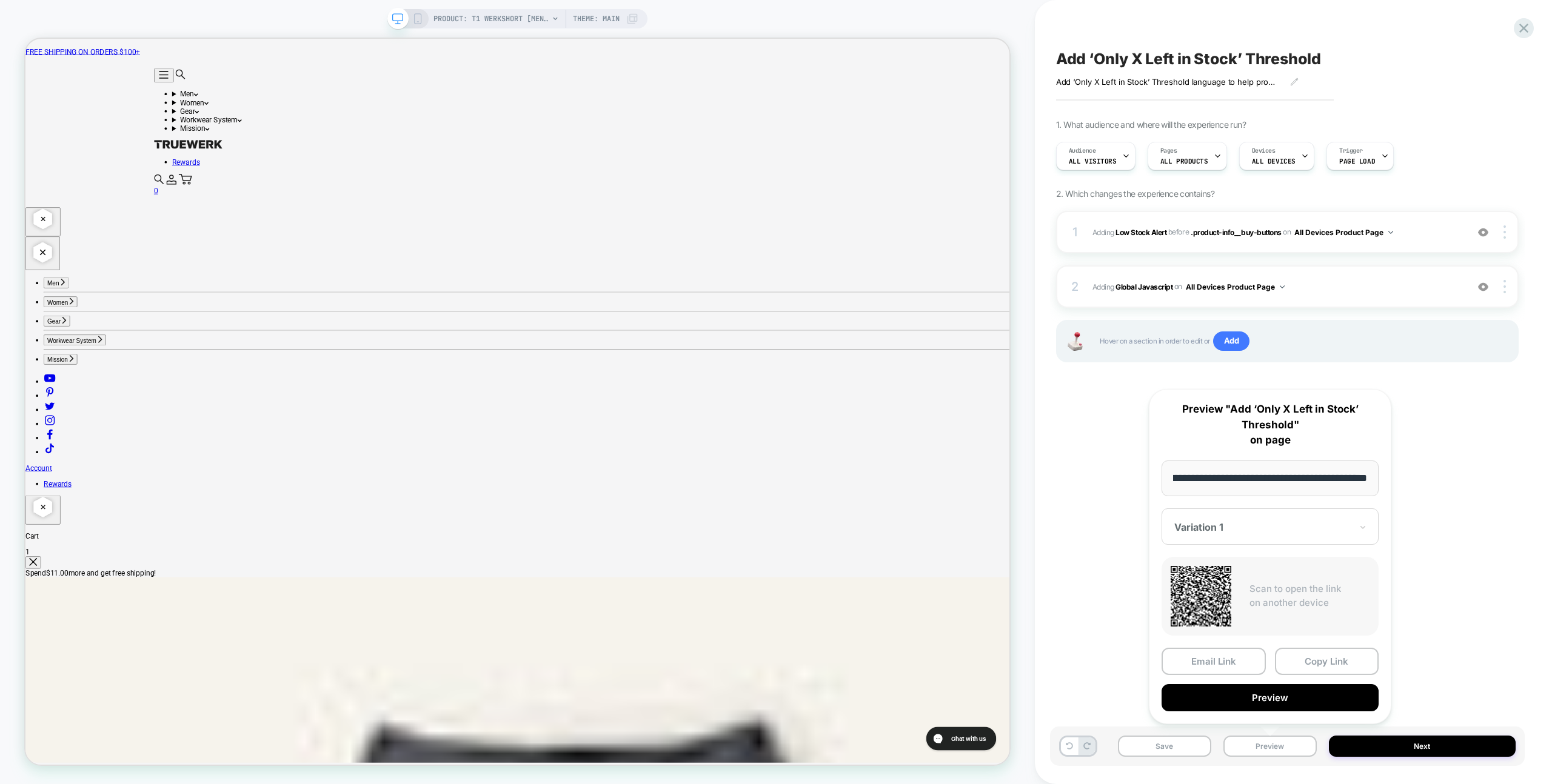 click on "Preview" at bounding box center (1270, 697) 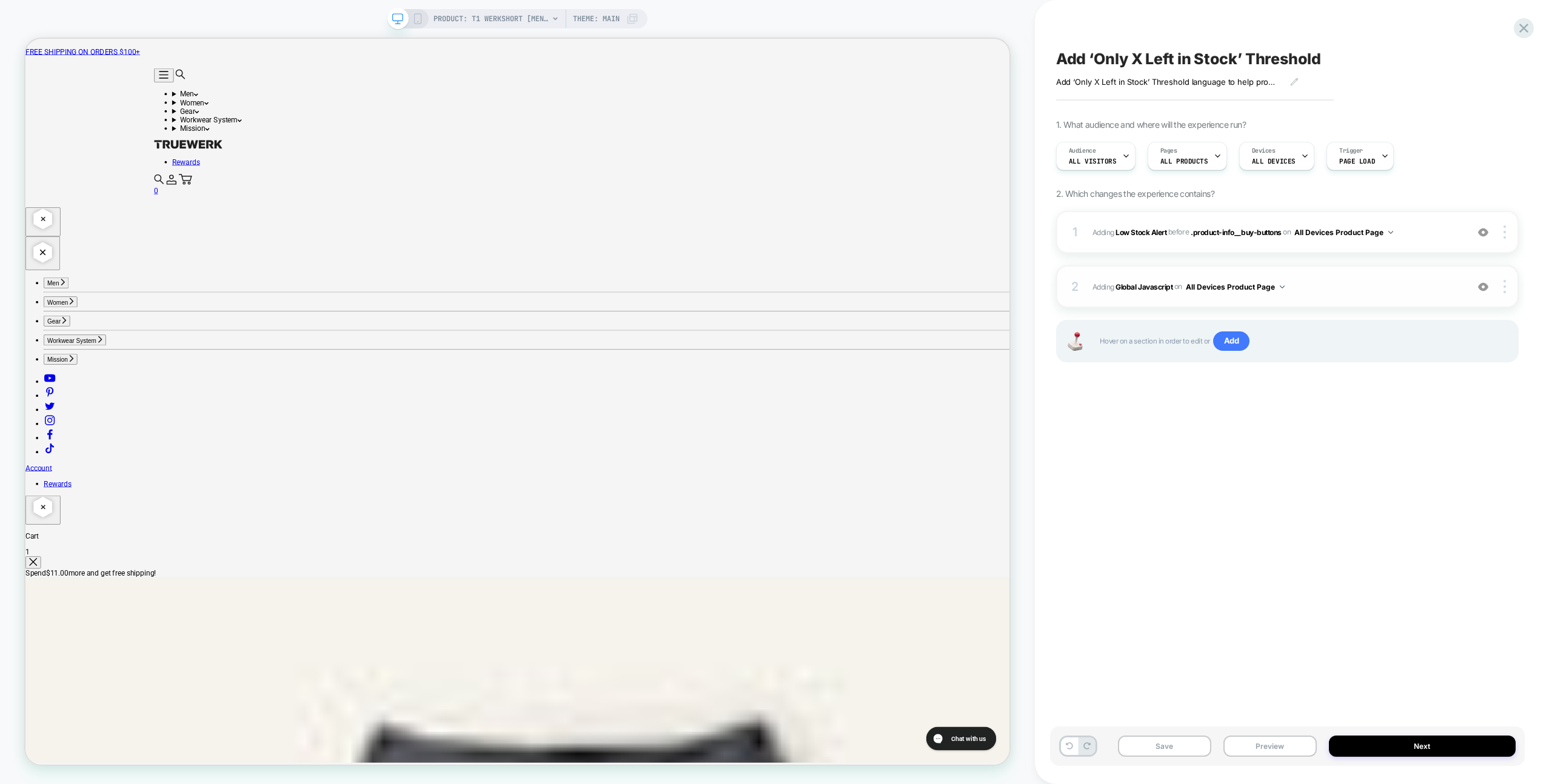 click on "2 Adding   Global Javascript   on All Devices Product Page Add Before Add After Target   Desktop Delete" at bounding box center [1287, 287] 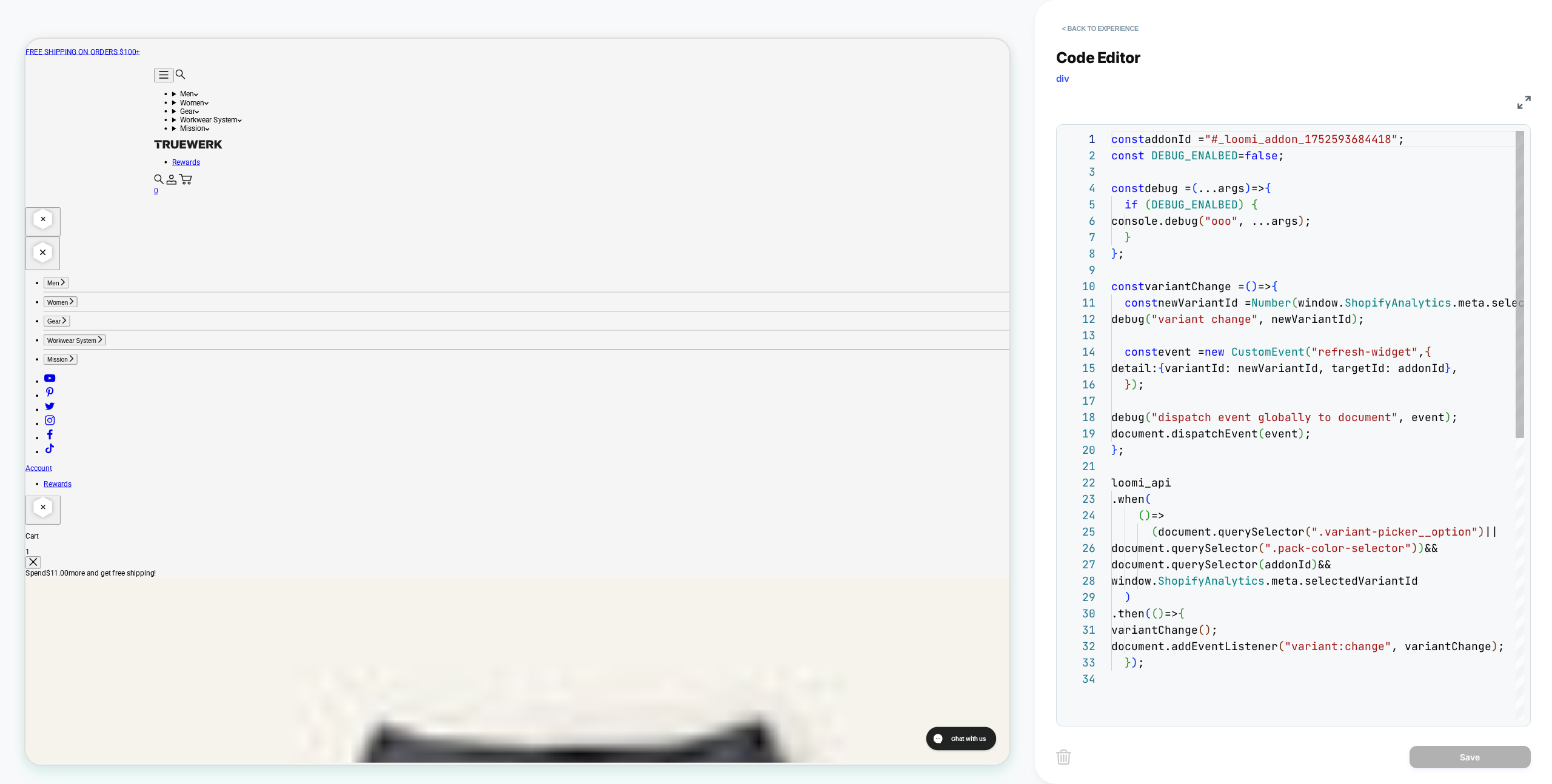 scroll, scrollTop: 164, scrollLeft: 0, axis: vertical 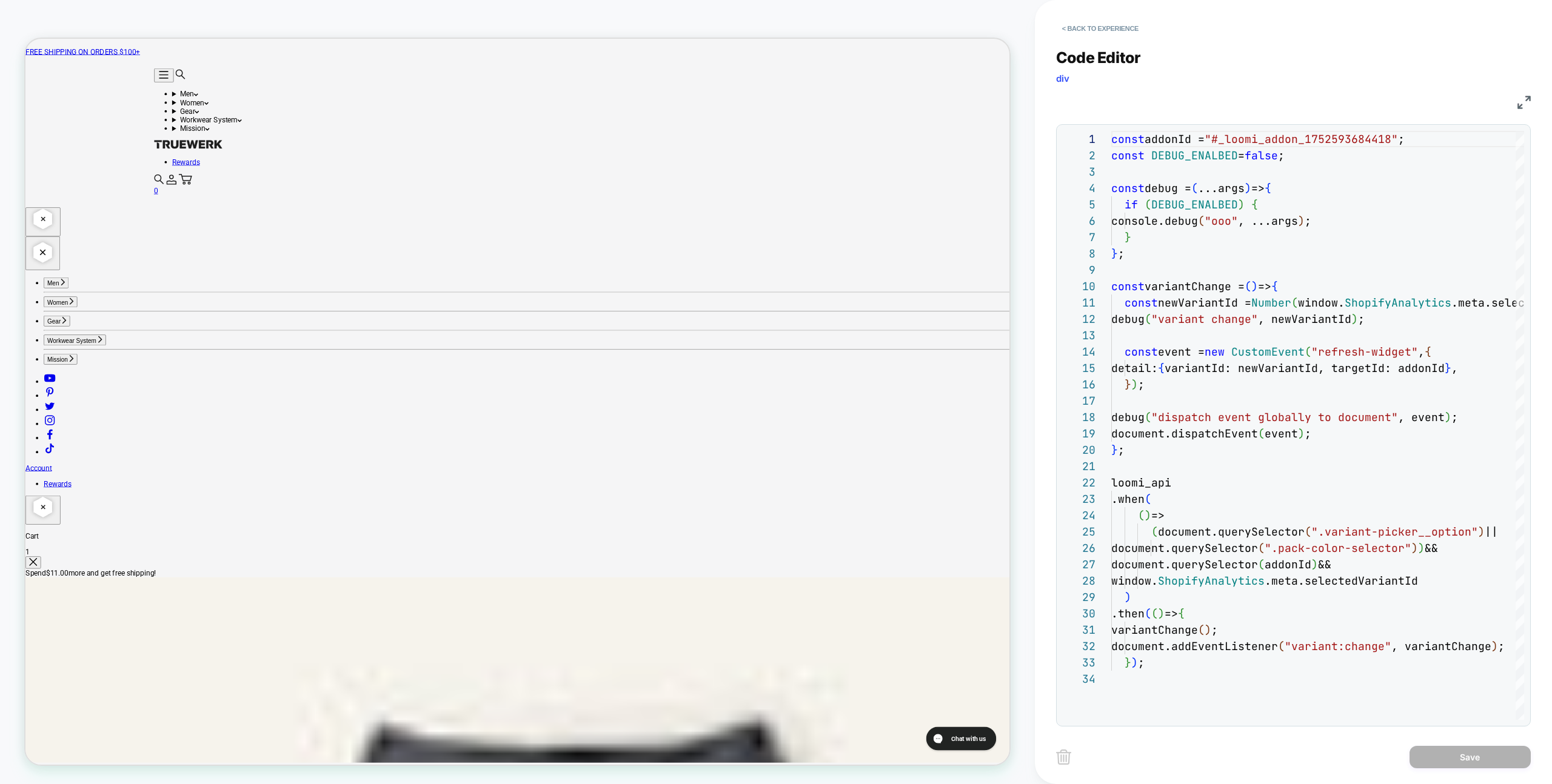 click on "< Back to experience" at bounding box center [1314, 18] 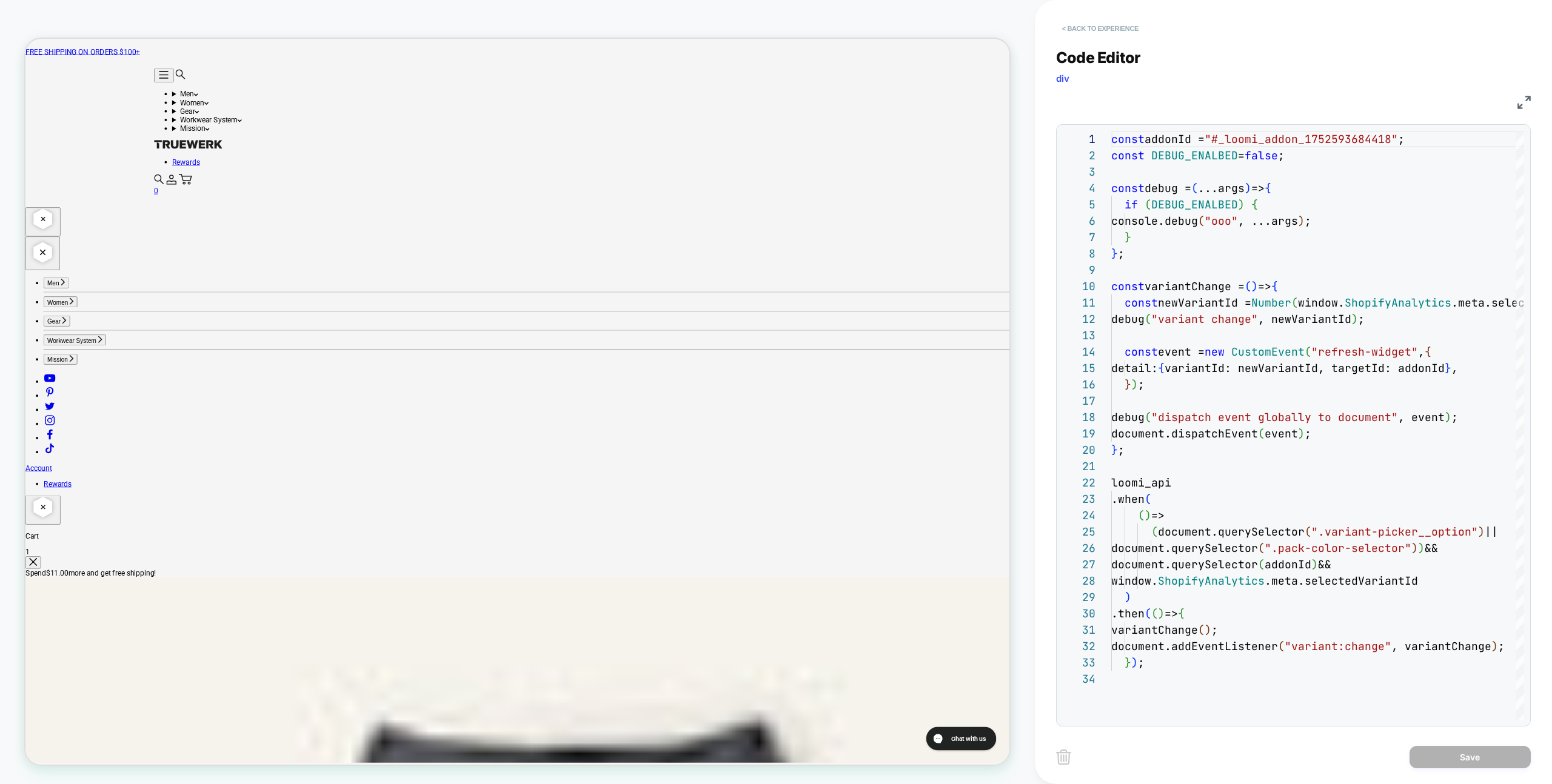 click on "< Back to experience" at bounding box center (1100, 28) 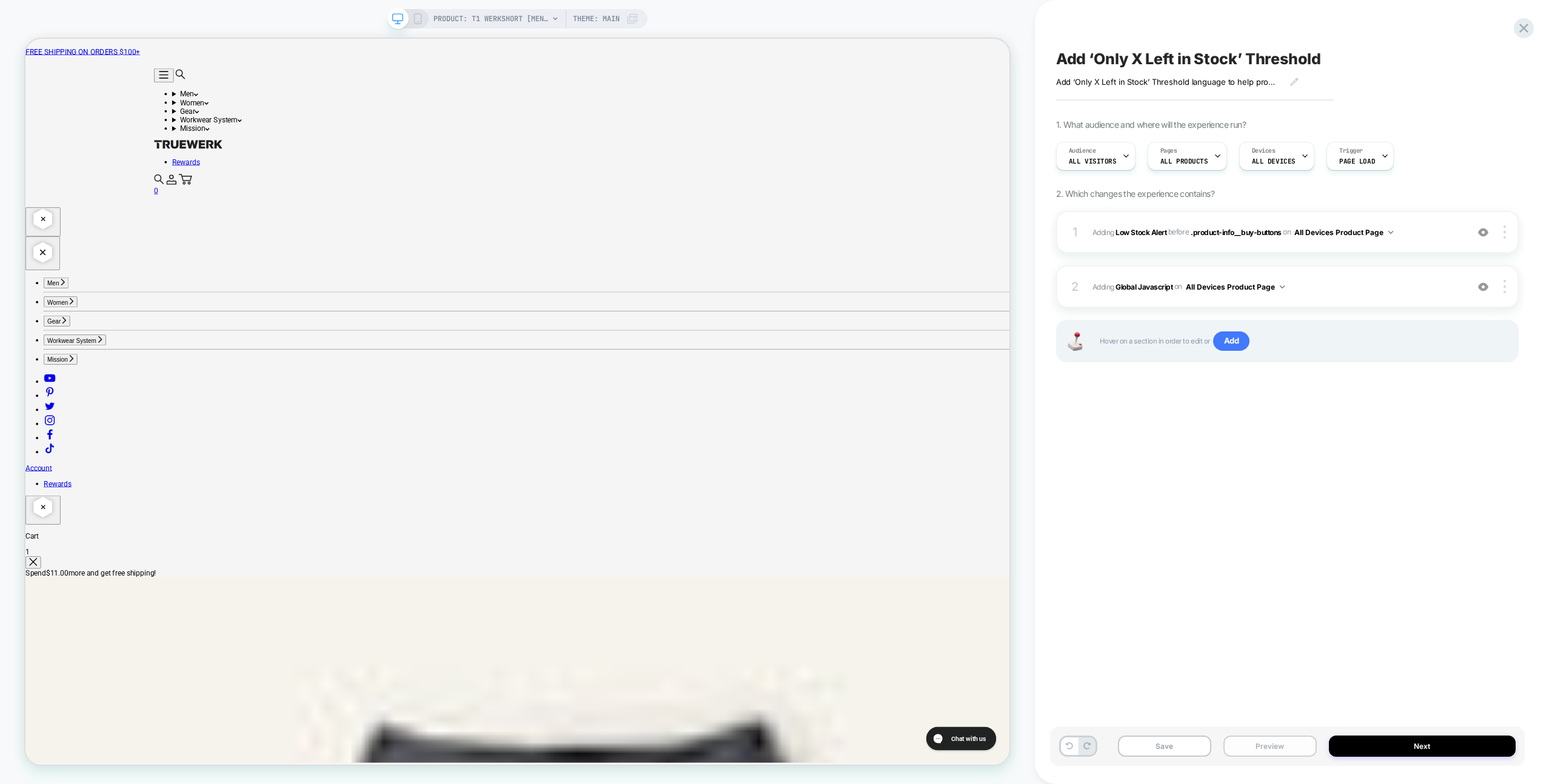 click on "Preview" at bounding box center [1270, 746] 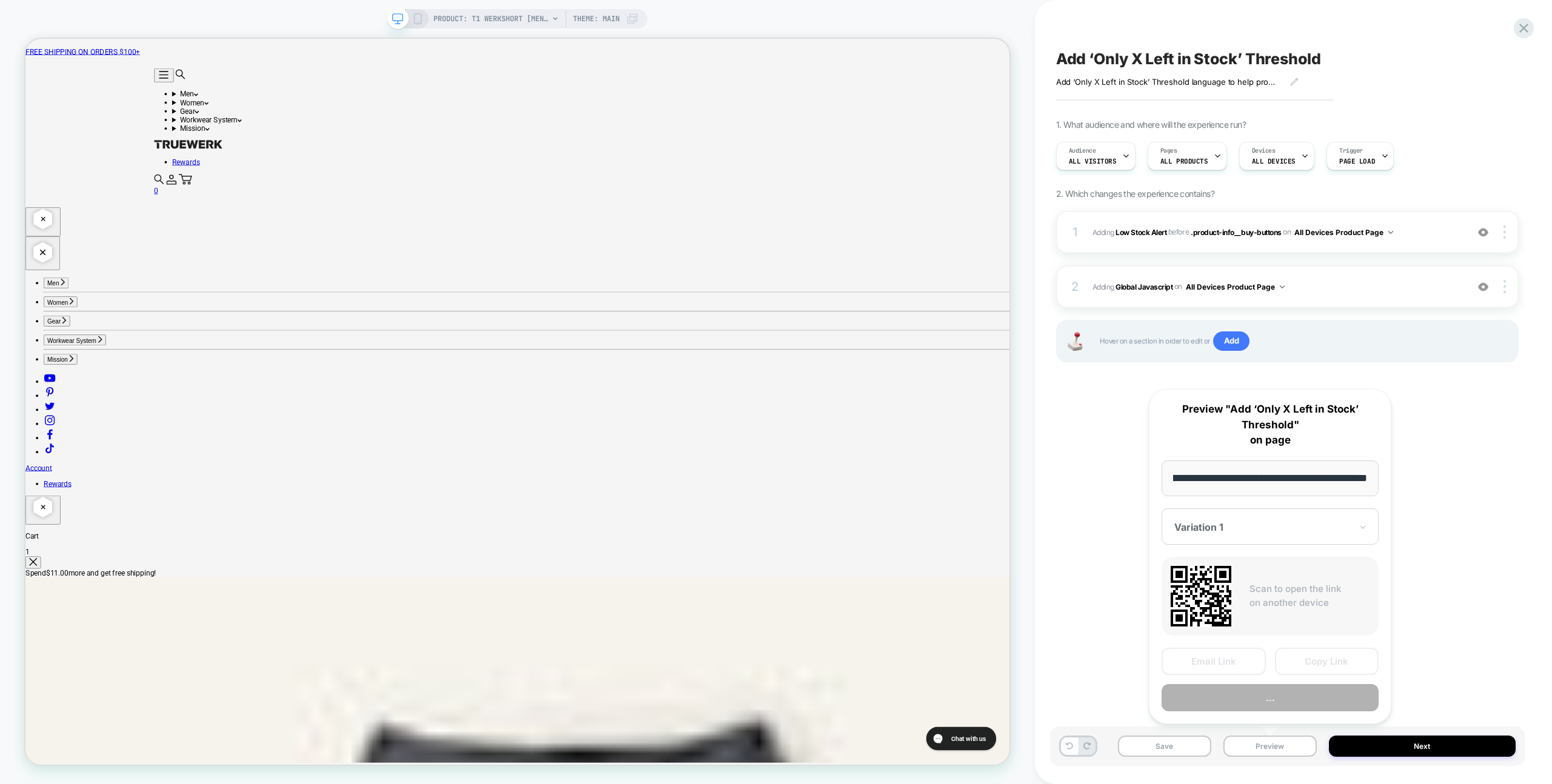 scroll, scrollTop: 0, scrollLeft: 0, axis: both 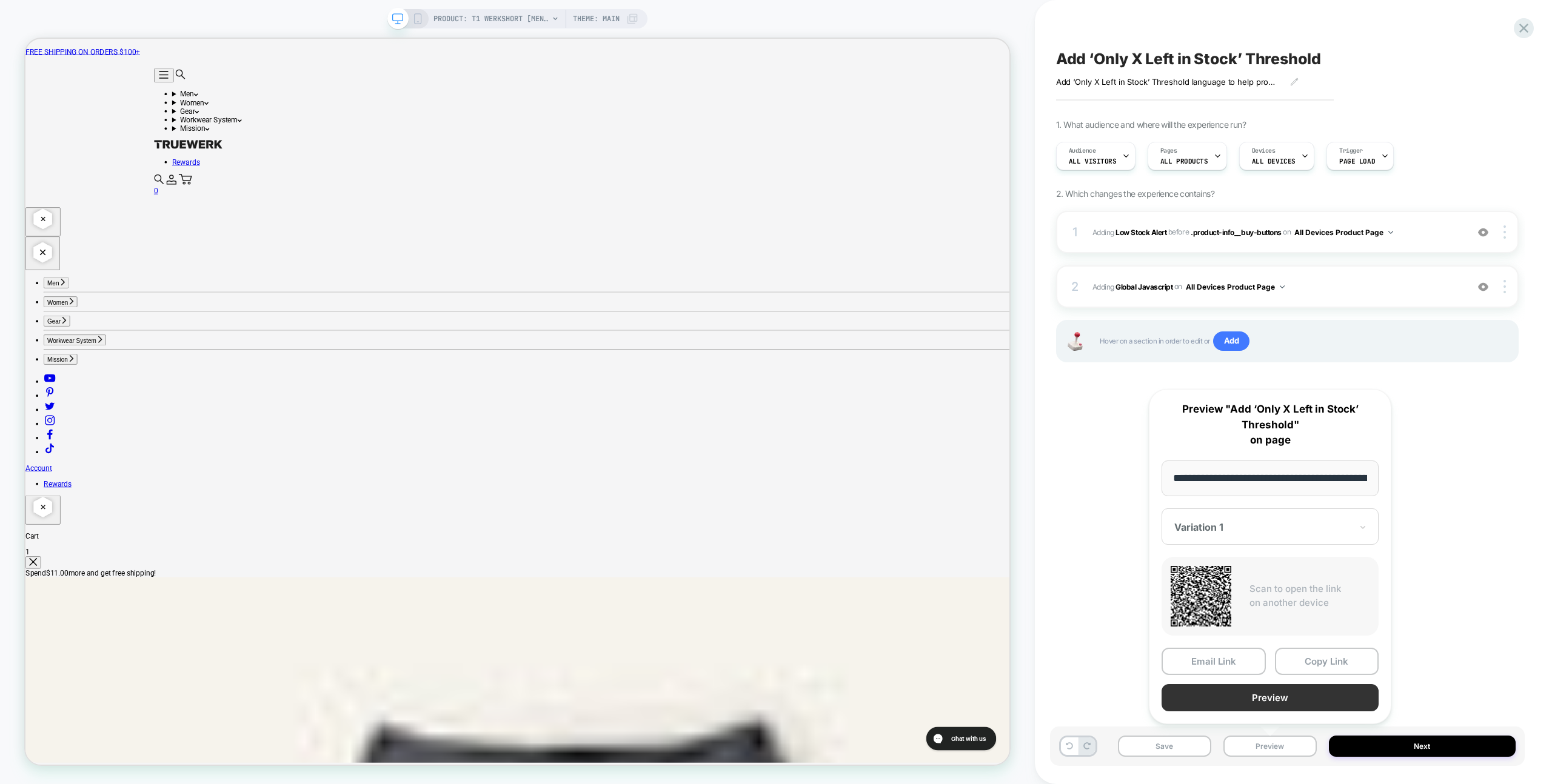 click on "Preview" at bounding box center (1270, 697) 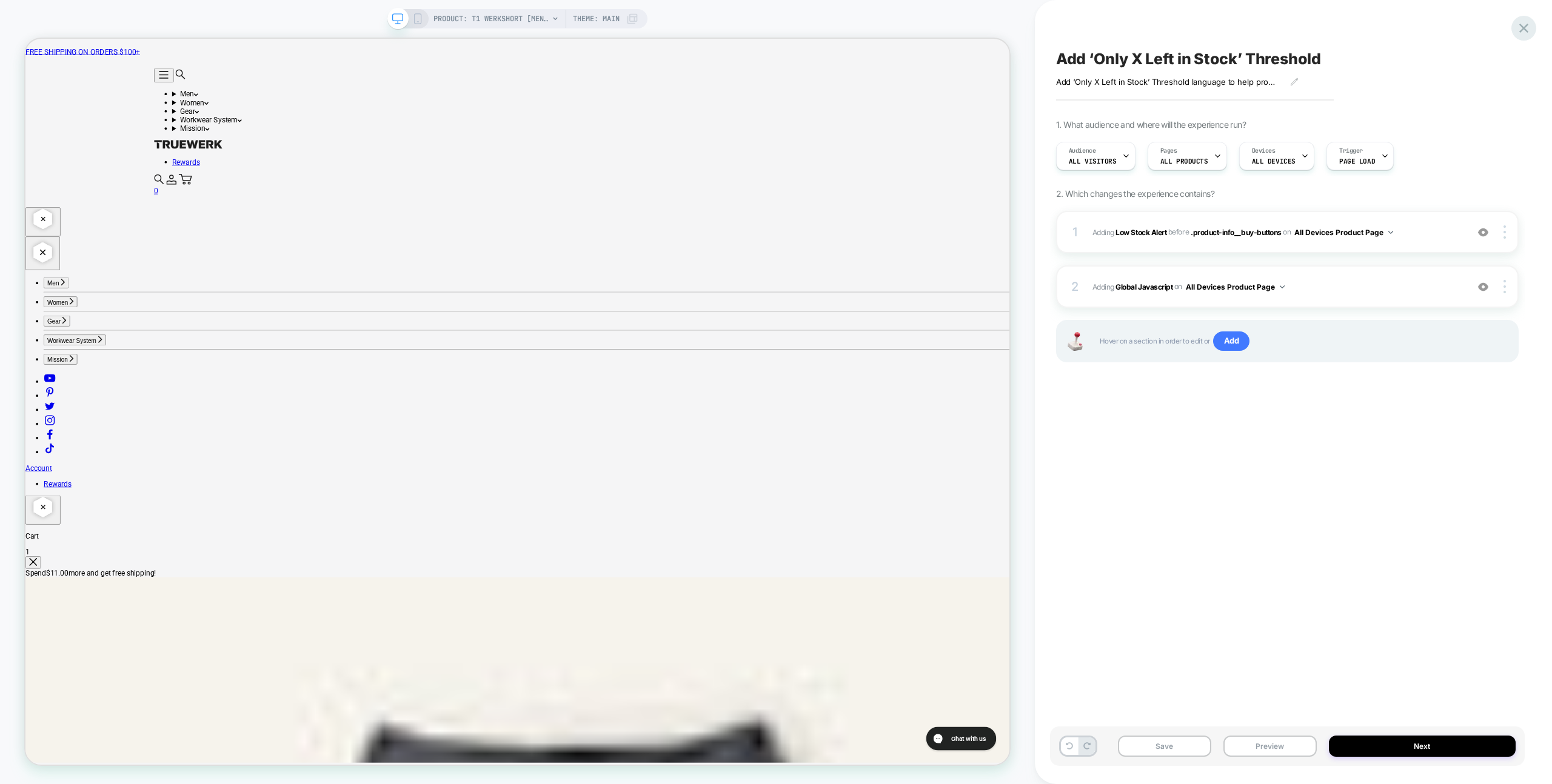 click 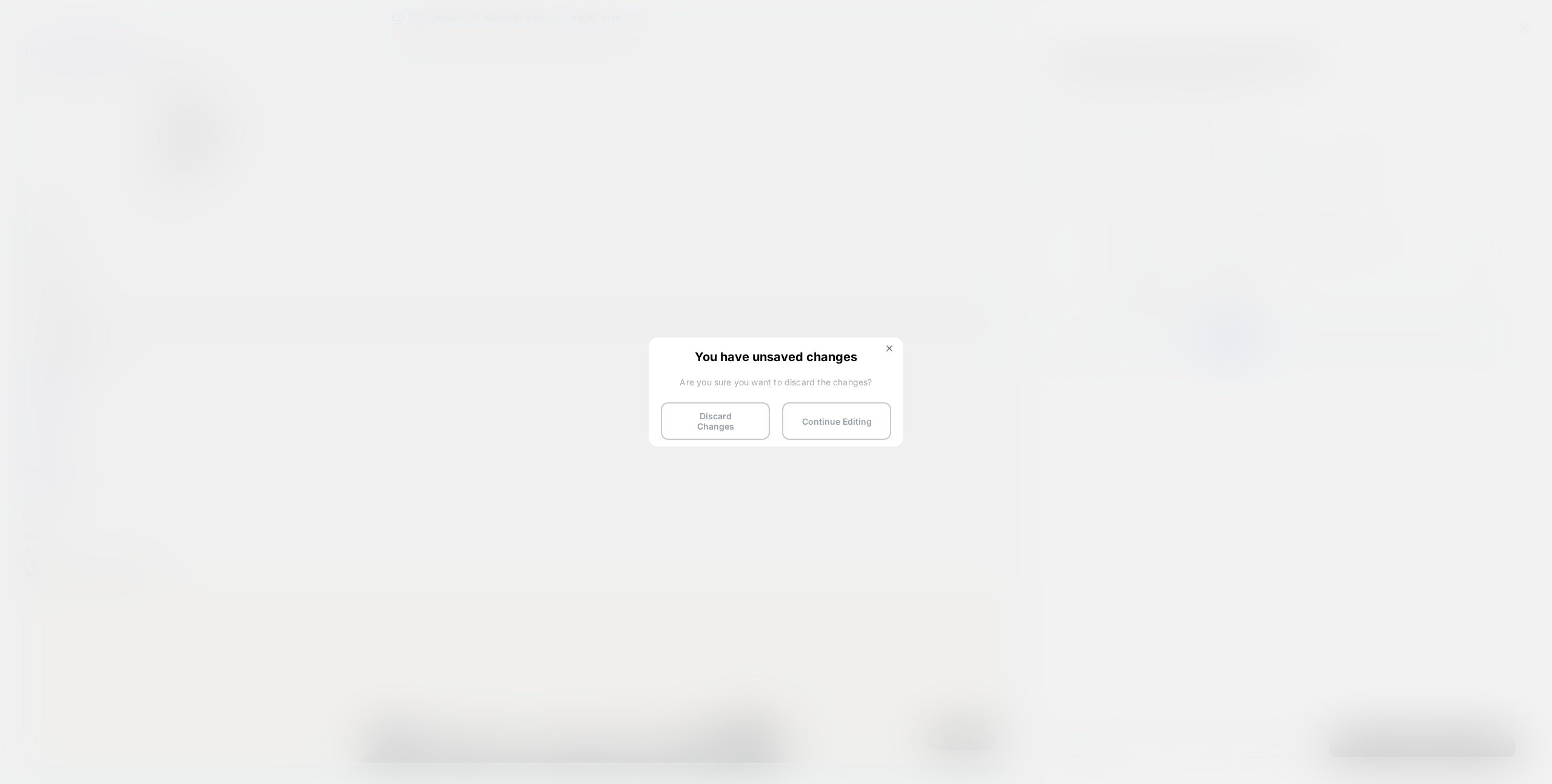 drag, startPoint x: 721, startPoint y: 409, endPoint x: 727, endPoint y: 405, distance: 7.211103 